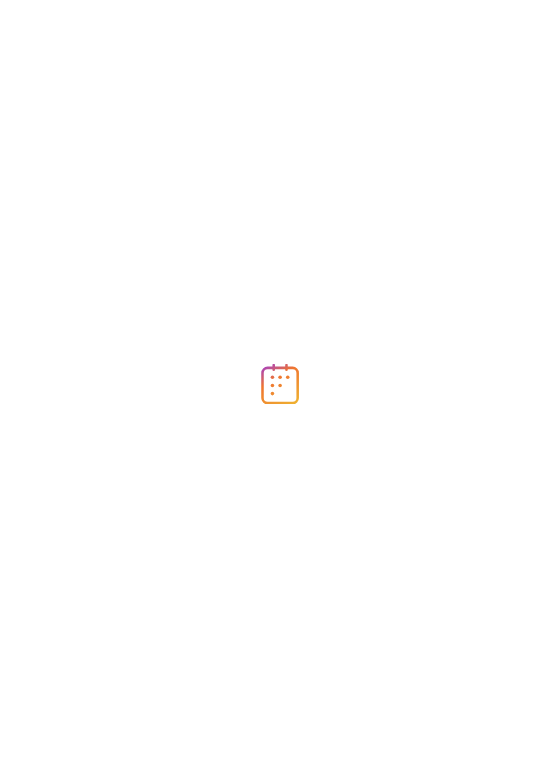 scroll, scrollTop: 0, scrollLeft: 0, axis: both 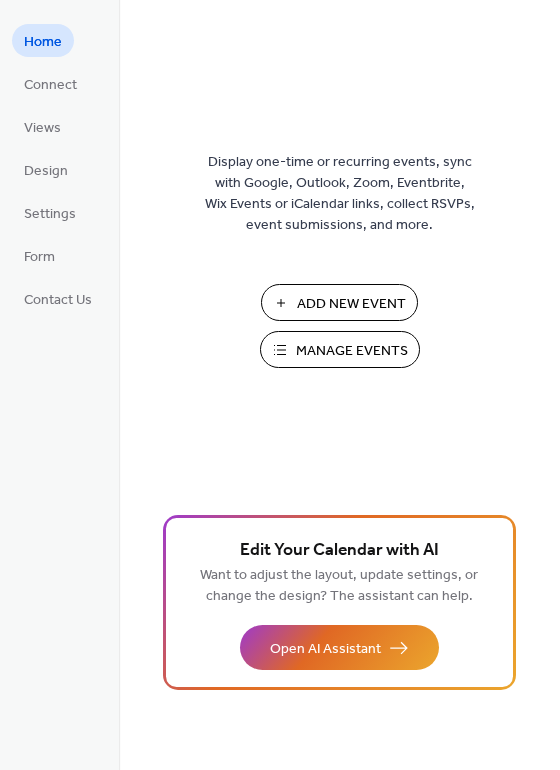 click on "Manage Events" at bounding box center [352, 351] 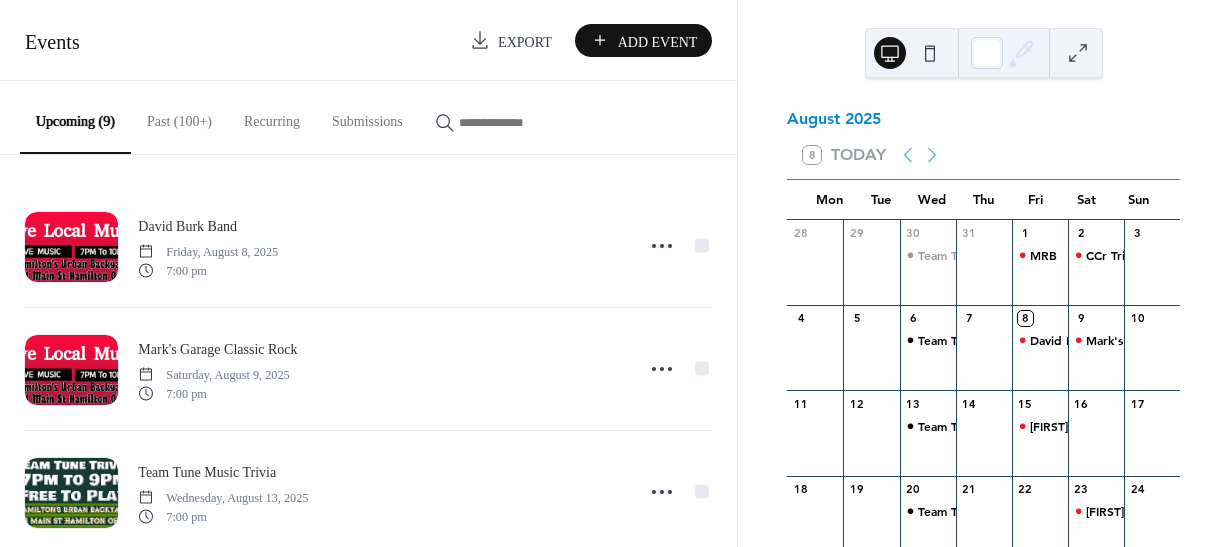 scroll, scrollTop: 0, scrollLeft: 0, axis: both 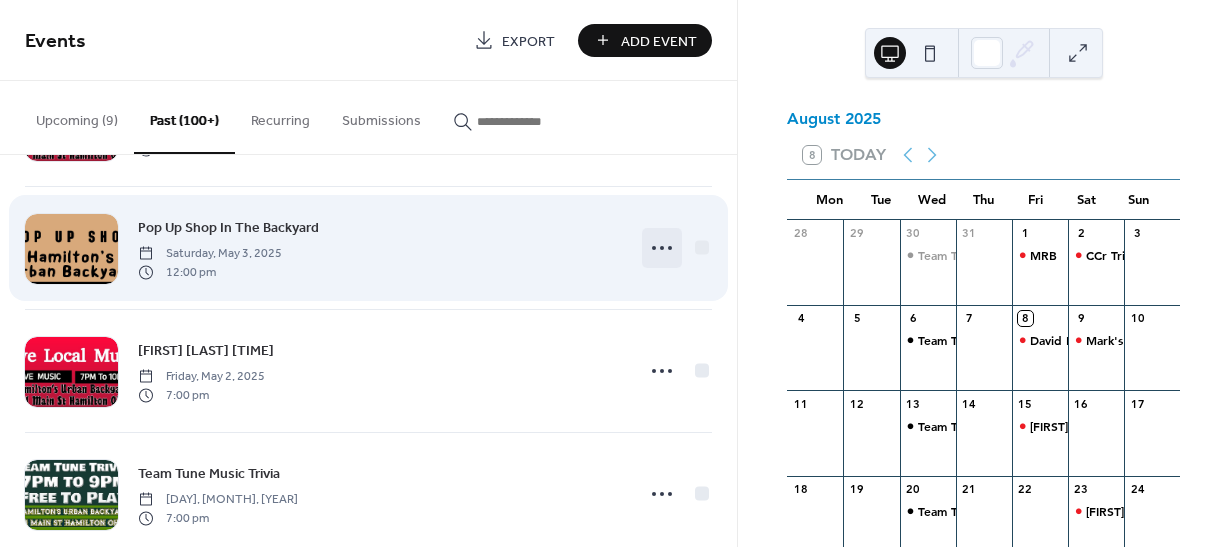 click 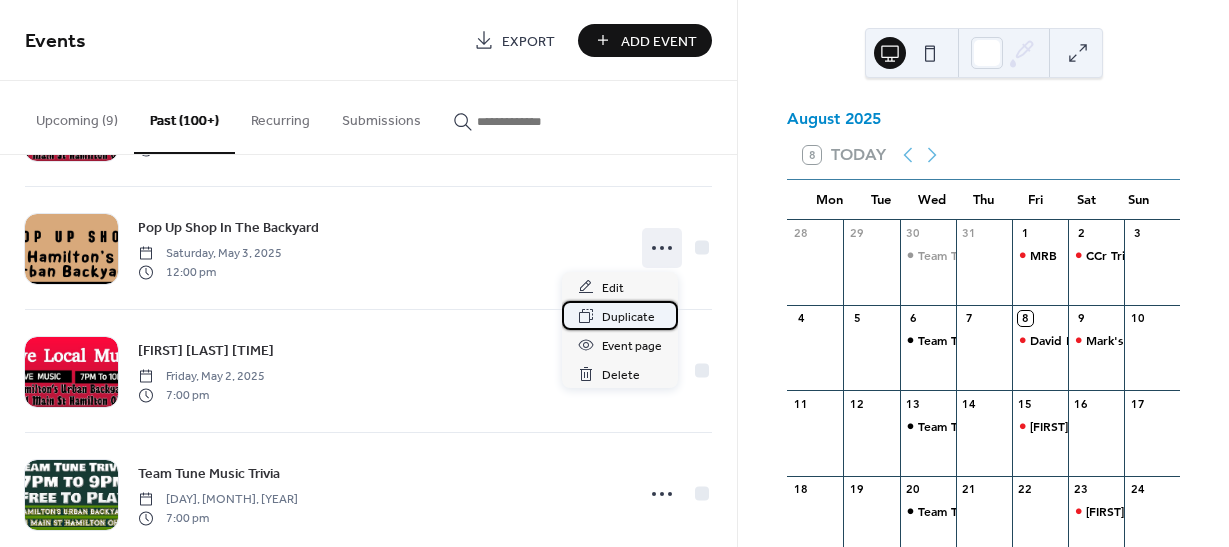 click on "Duplicate" at bounding box center [628, 317] 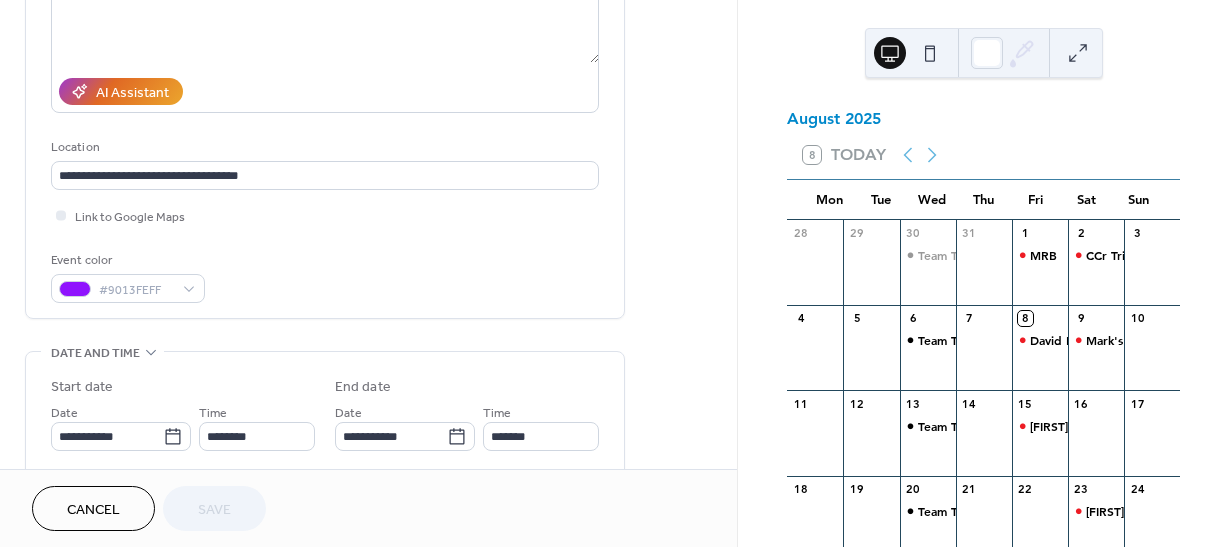 scroll, scrollTop: 400, scrollLeft: 0, axis: vertical 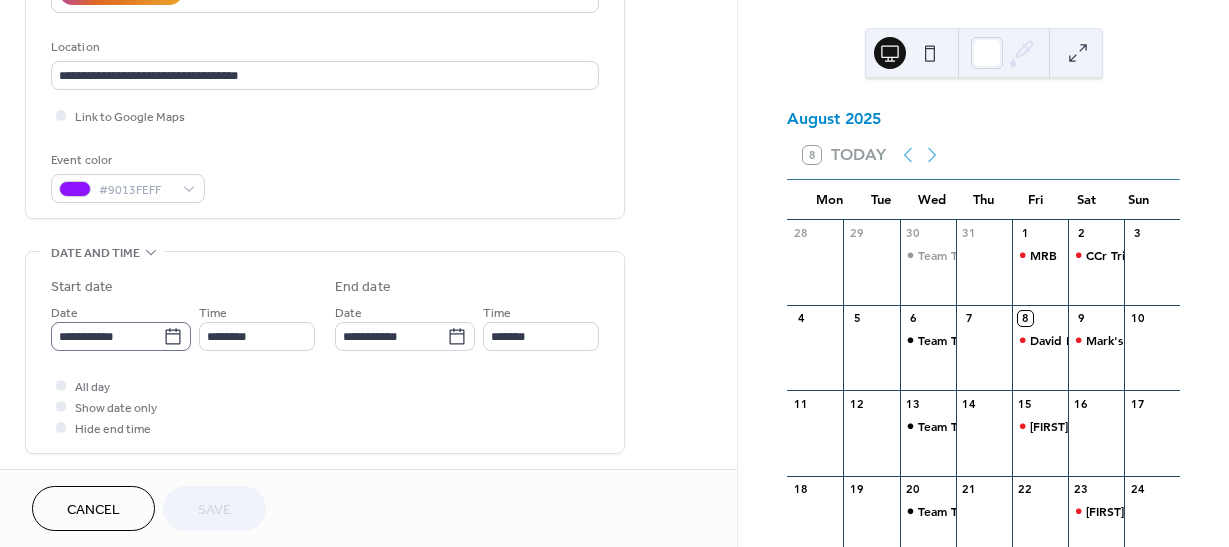 click 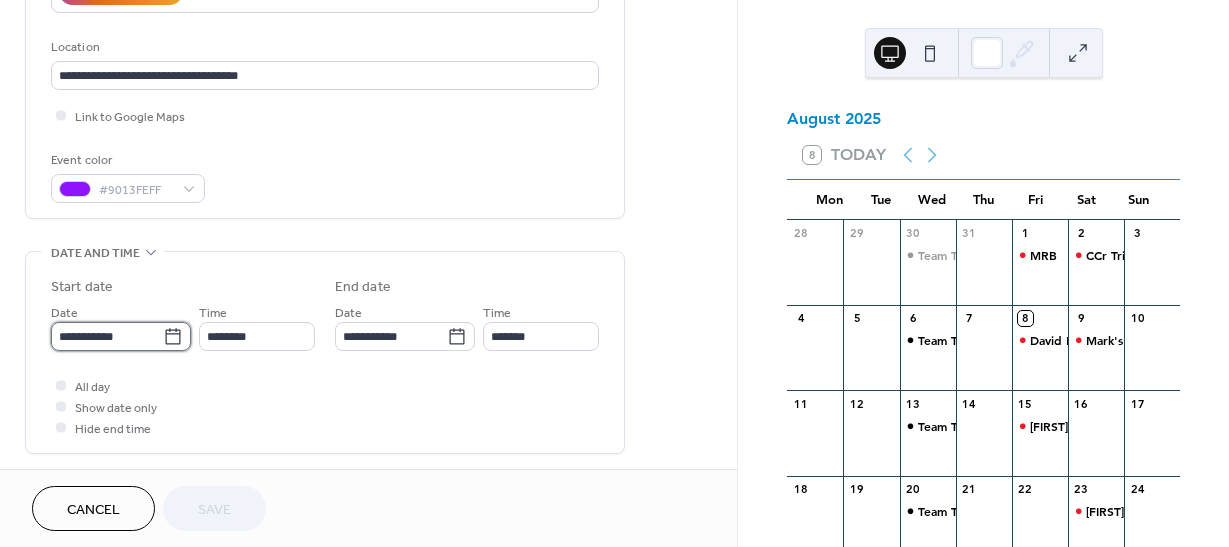 click on "**********" at bounding box center [107, 336] 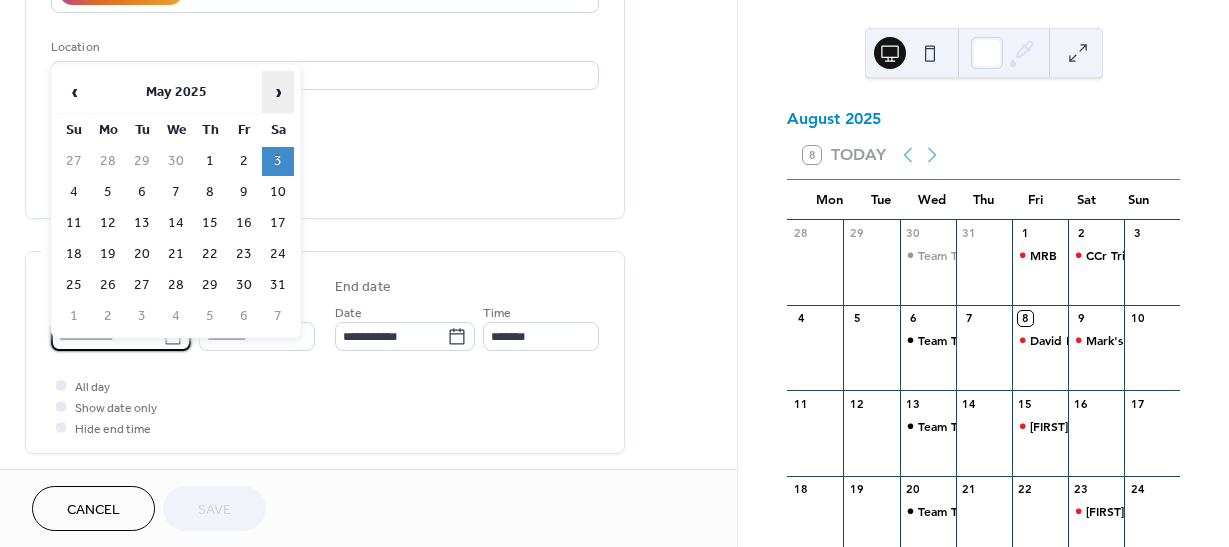 click on "›" at bounding box center (278, 92) 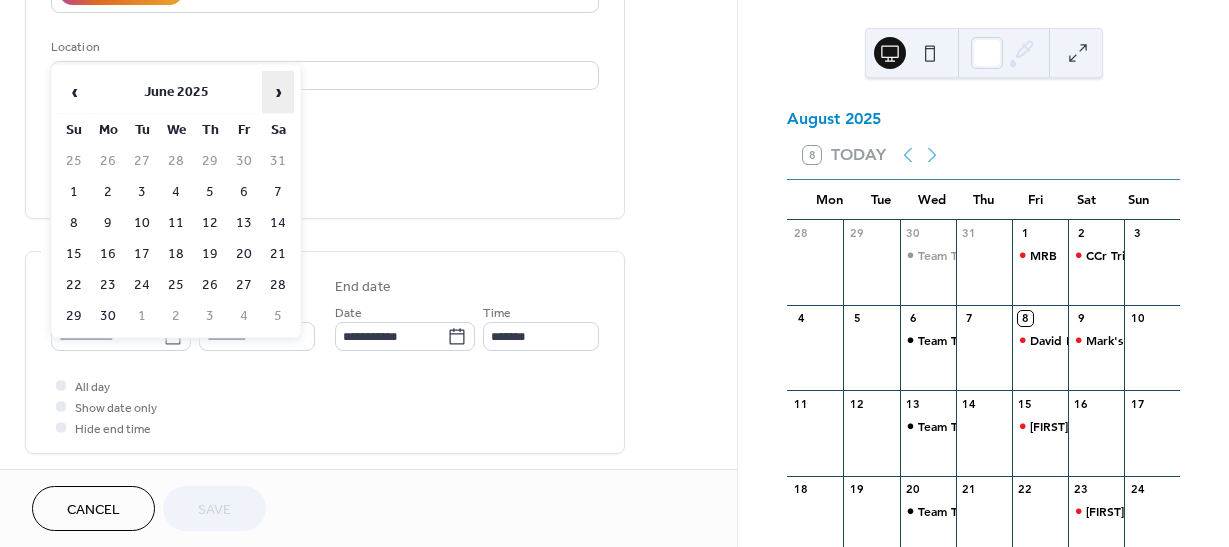 click on "›" at bounding box center (278, 92) 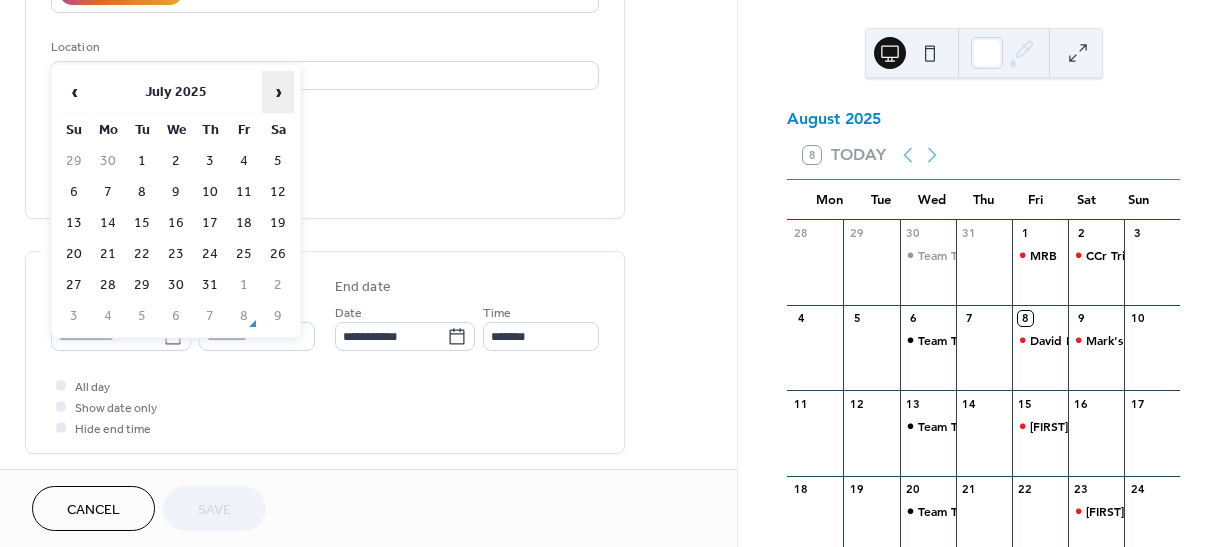 click on "›" at bounding box center [278, 92] 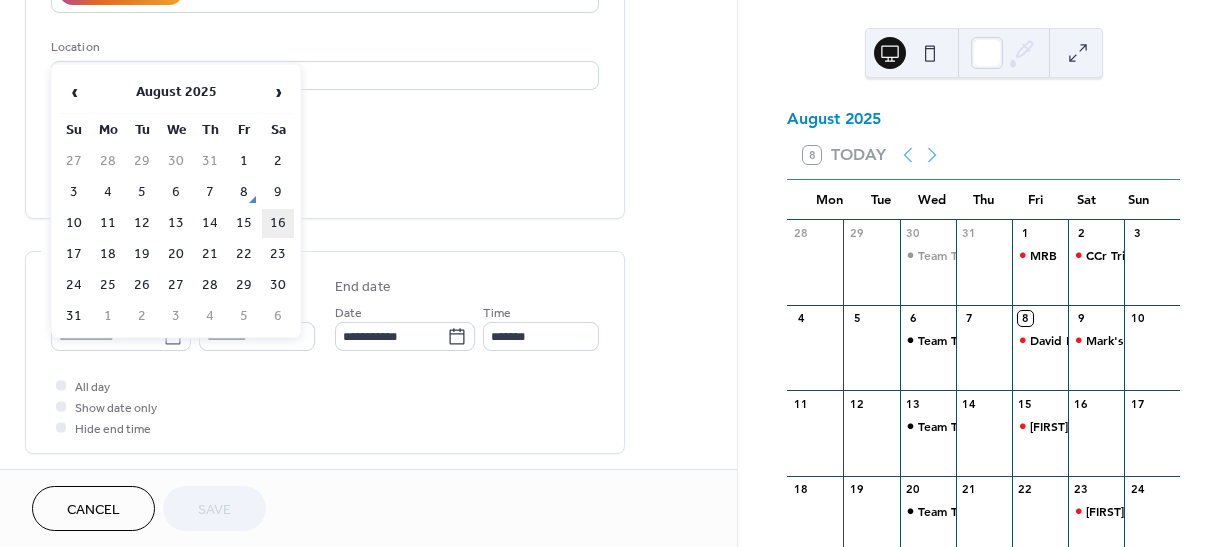 click on "16" at bounding box center (278, 223) 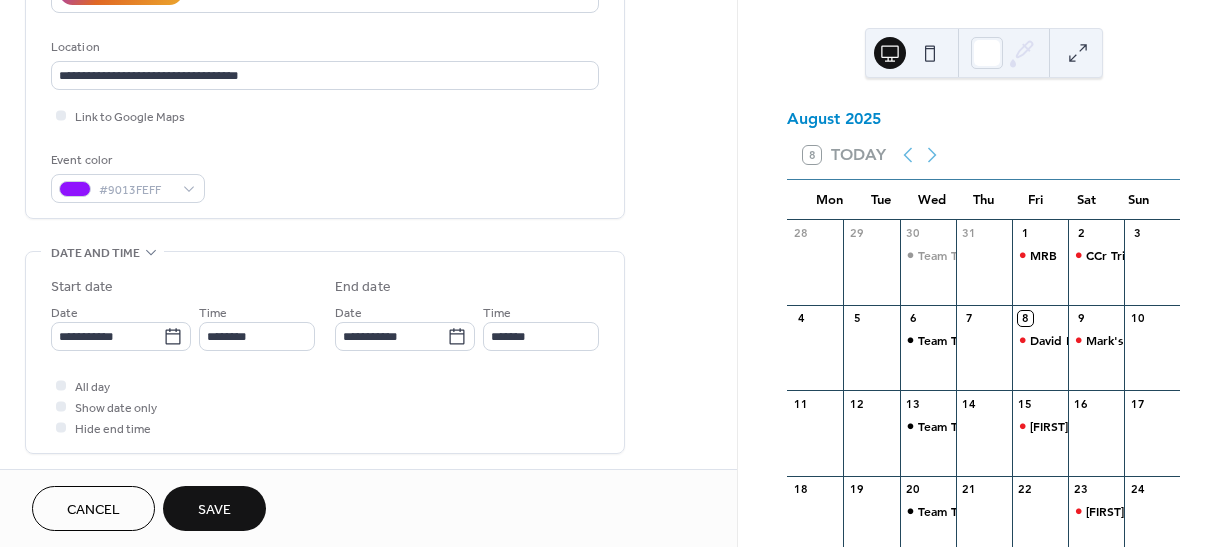 scroll, scrollTop: 1, scrollLeft: 0, axis: vertical 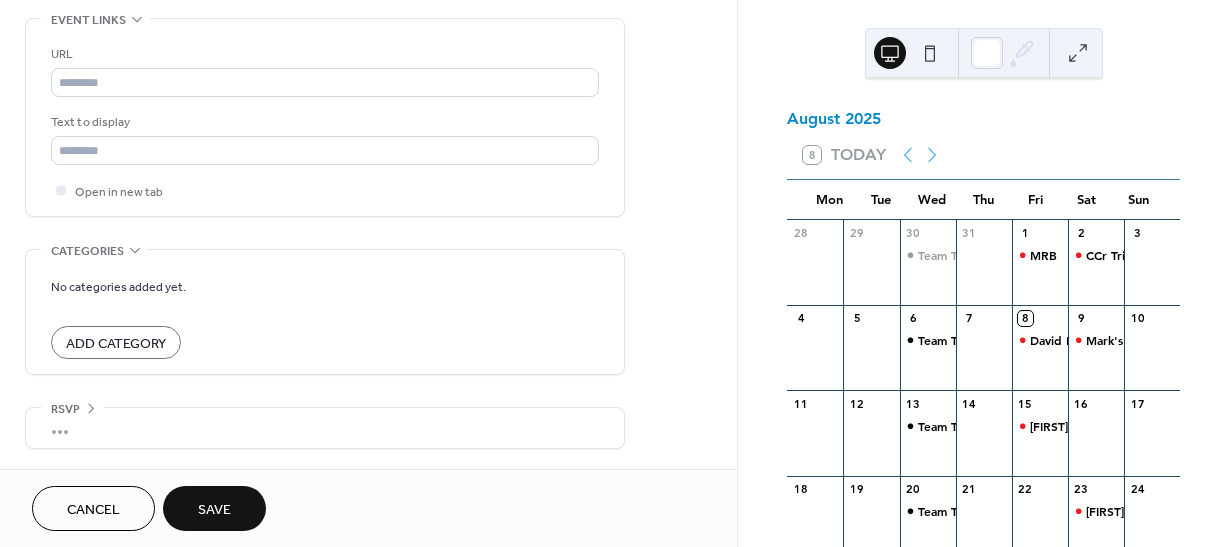 click on "Save" at bounding box center (214, 510) 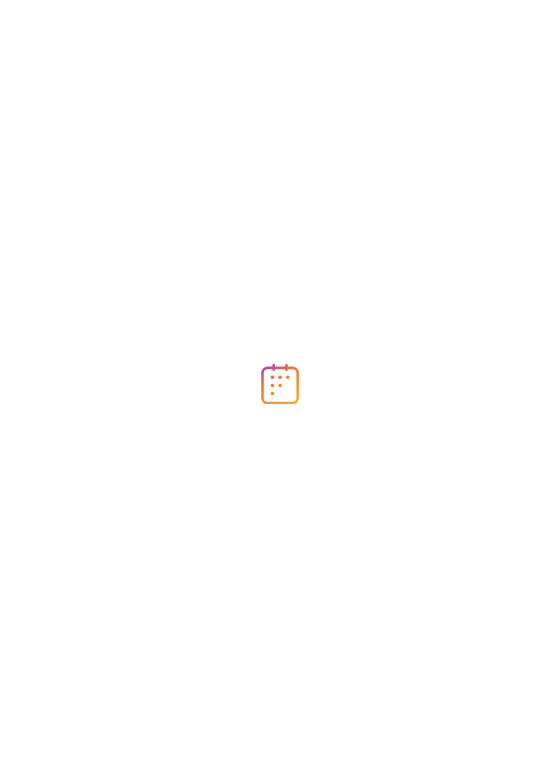 scroll, scrollTop: 0, scrollLeft: 0, axis: both 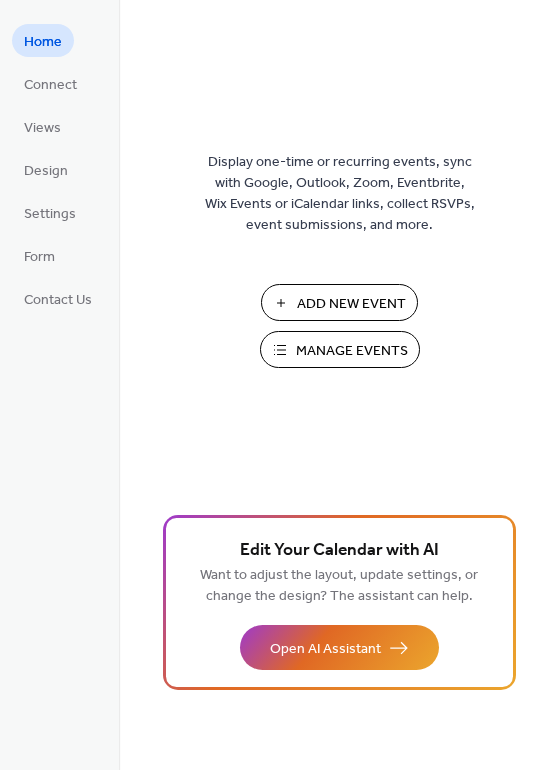 click on "Manage Events" at bounding box center [352, 351] 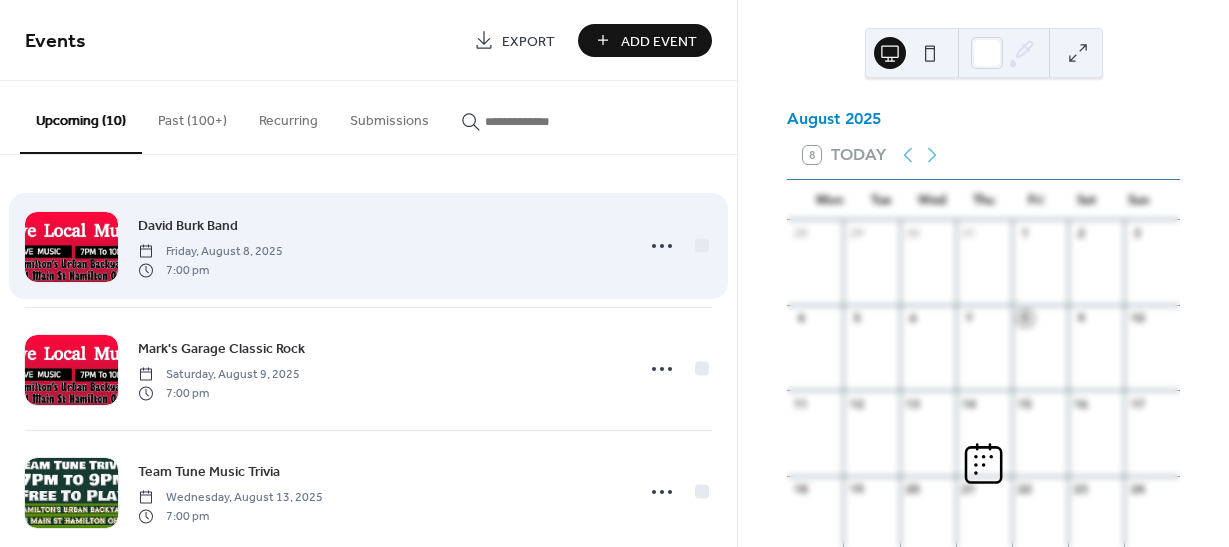 scroll, scrollTop: 0, scrollLeft: 0, axis: both 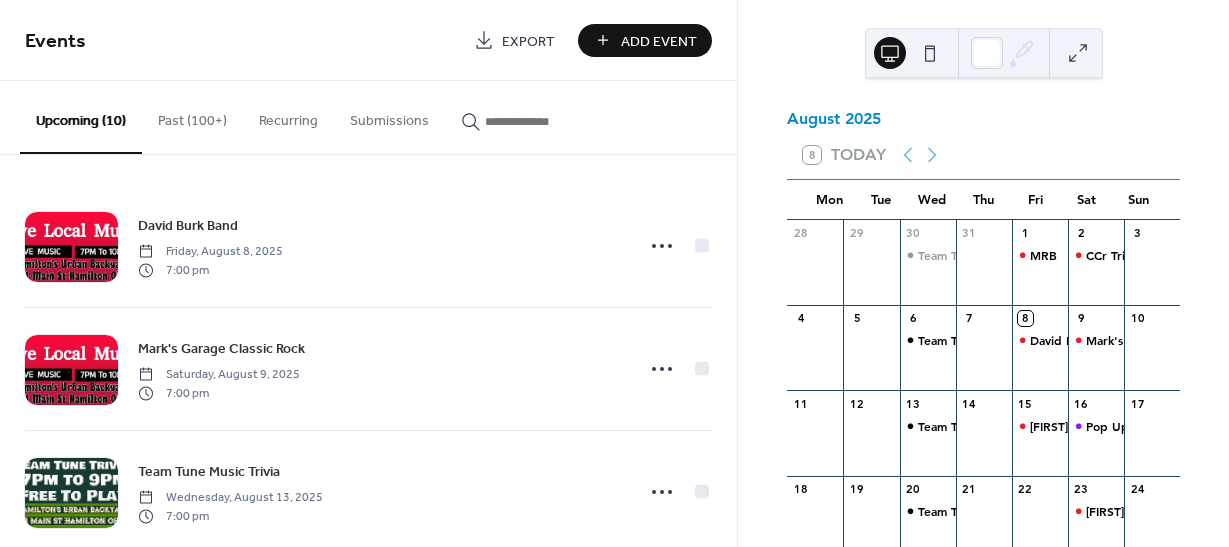 click on "Past (100+)" at bounding box center (192, 116) 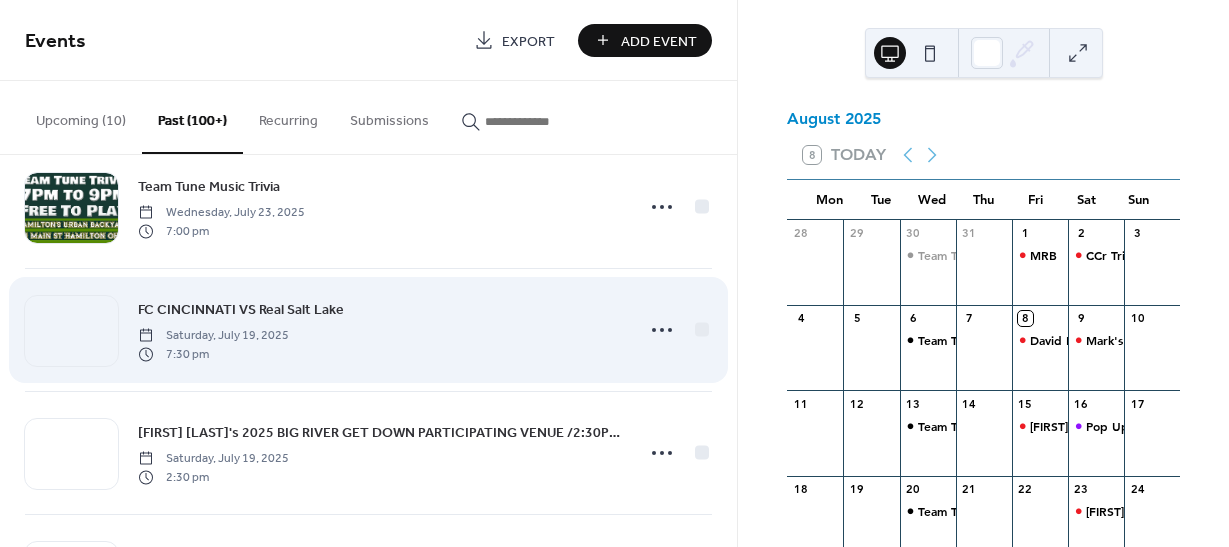 scroll, scrollTop: 1100, scrollLeft: 0, axis: vertical 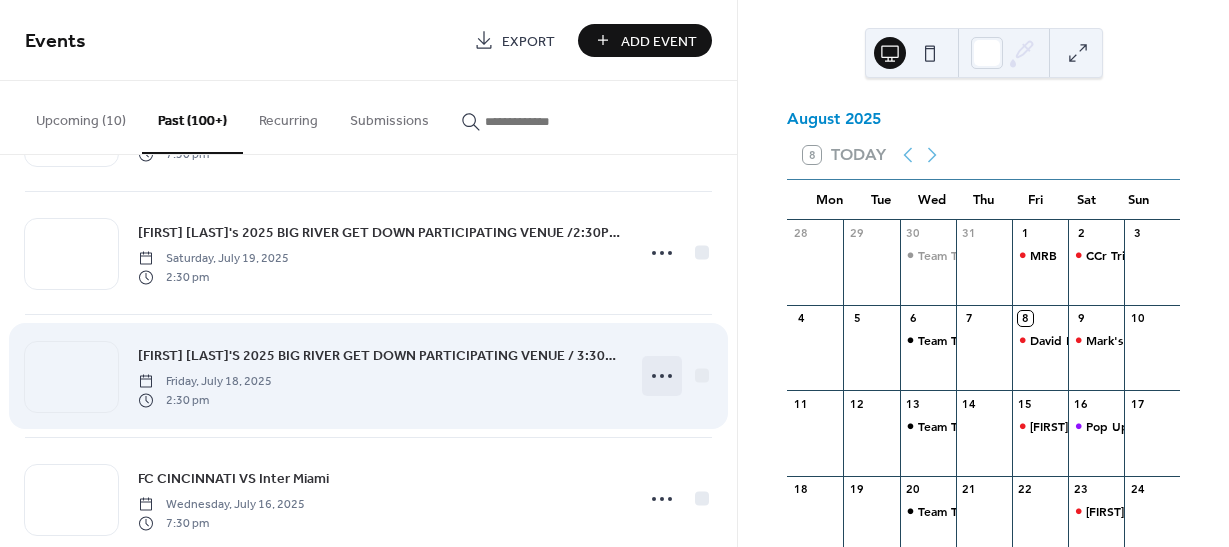 click 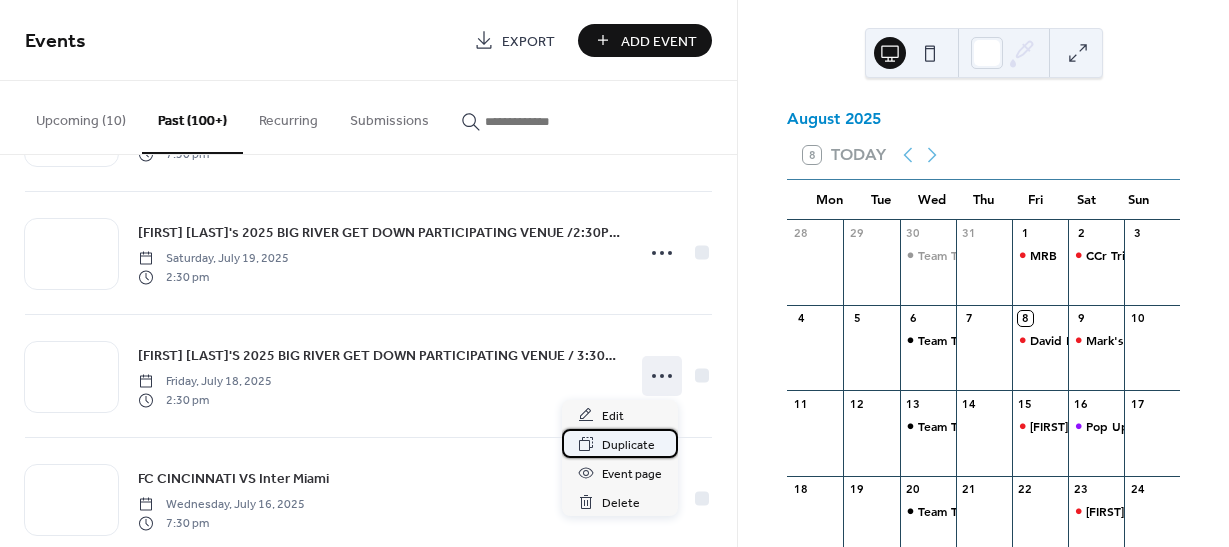 click on "Duplicate" at bounding box center (628, 445) 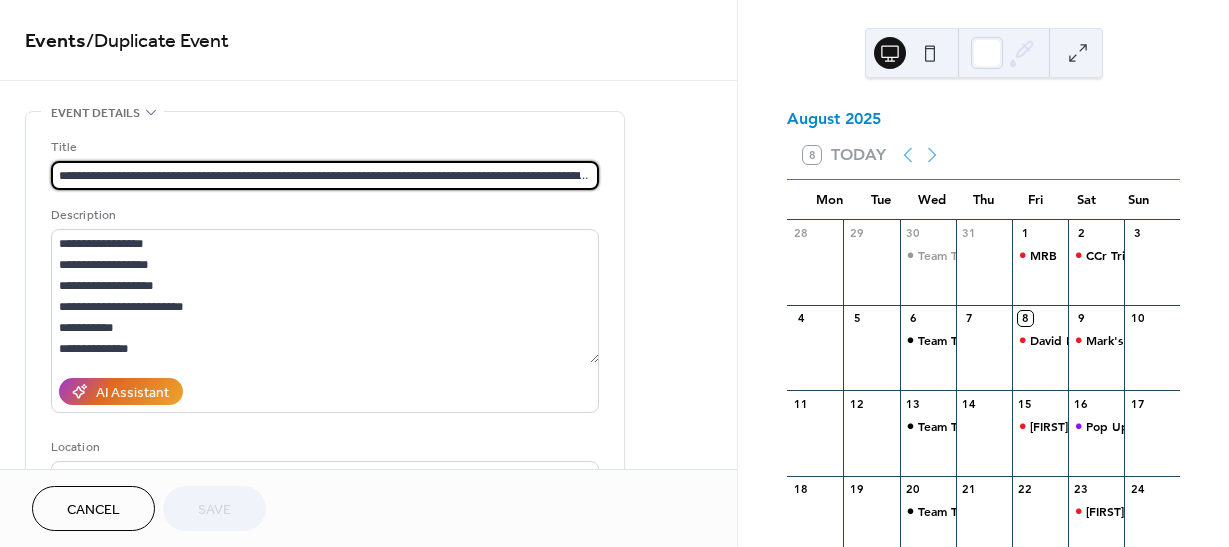 scroll, scrollTop: 0, scrollLeft: 214, axis: horizontal 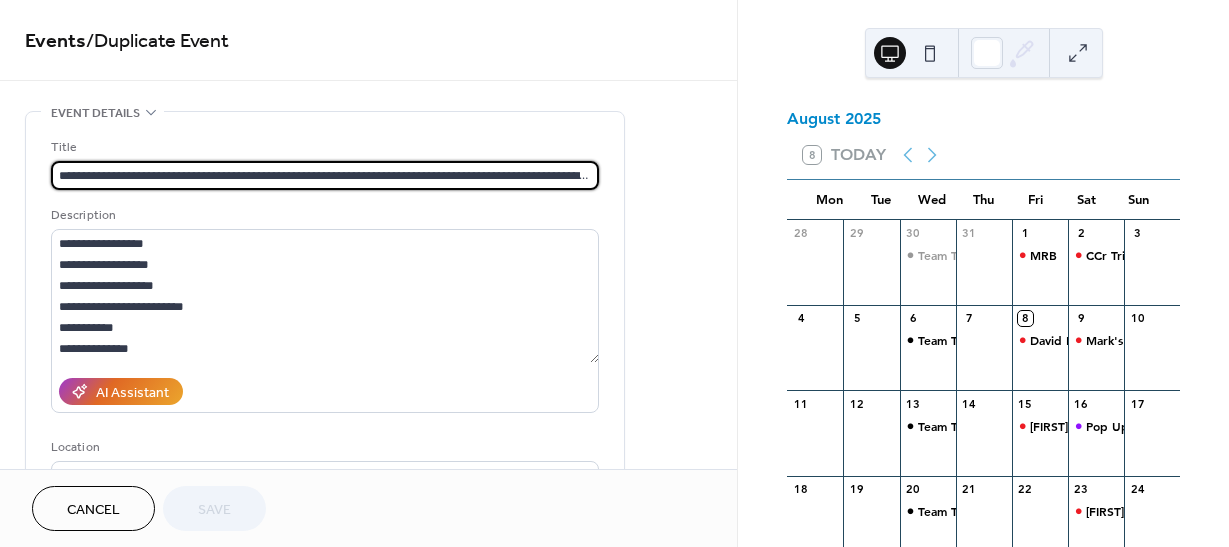 drag, startPoint x: 594, startPoint y: 172, endPoint x: -51, endPoint y: 179, distance: 645.03796 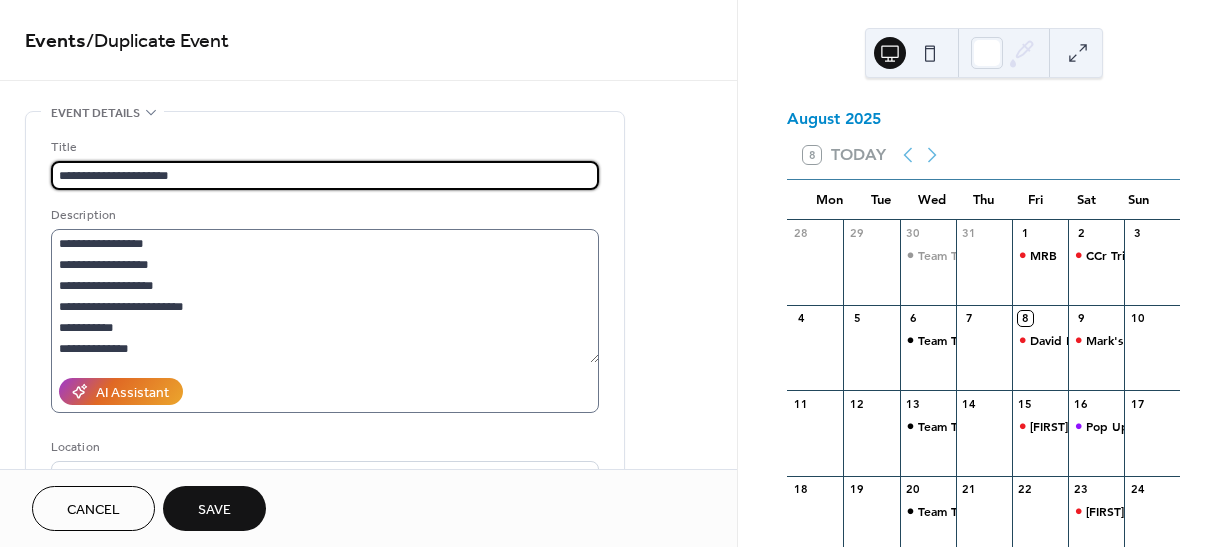 type on "**********" 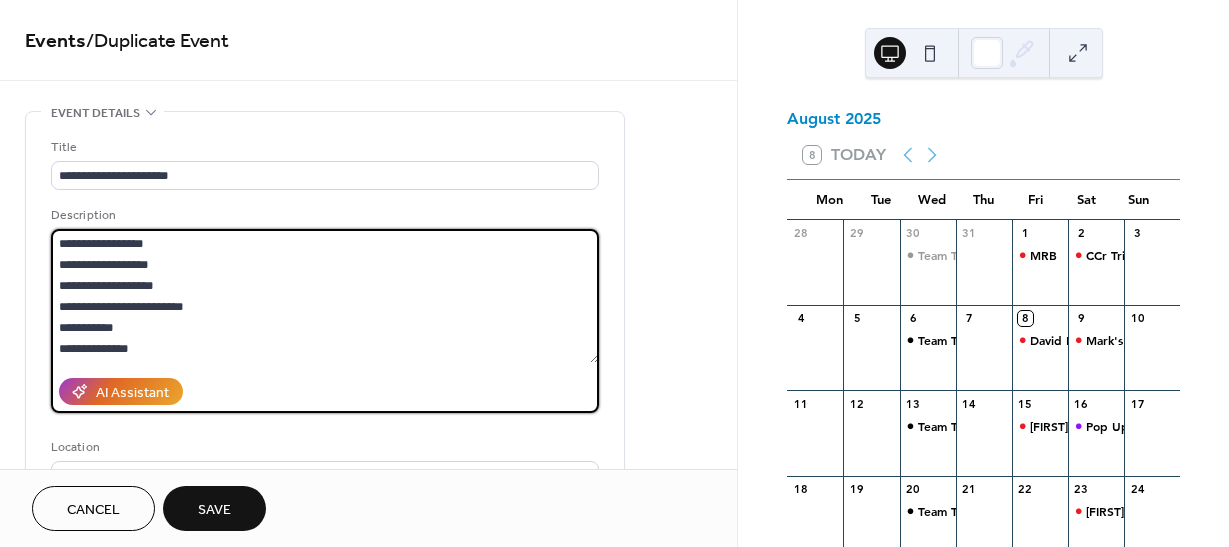 drag, startPoint x: 188, startPoint y: 264, endPoint x: -24, endPoint y: 219, distance: 216.72333 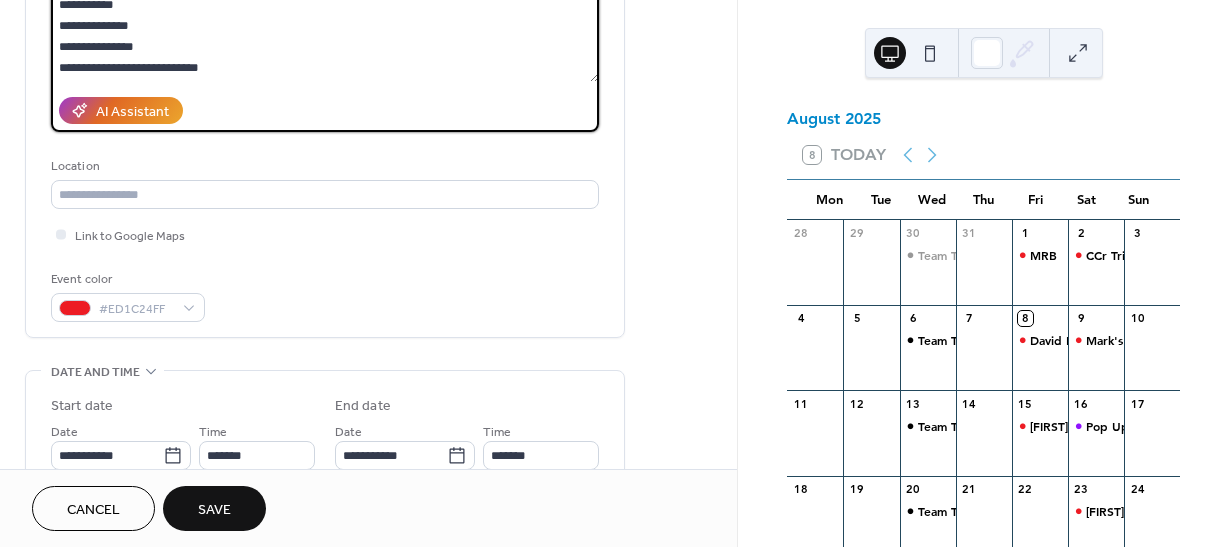scroll, scrollTop: 300, scrollLeft: 0, axis: vertical 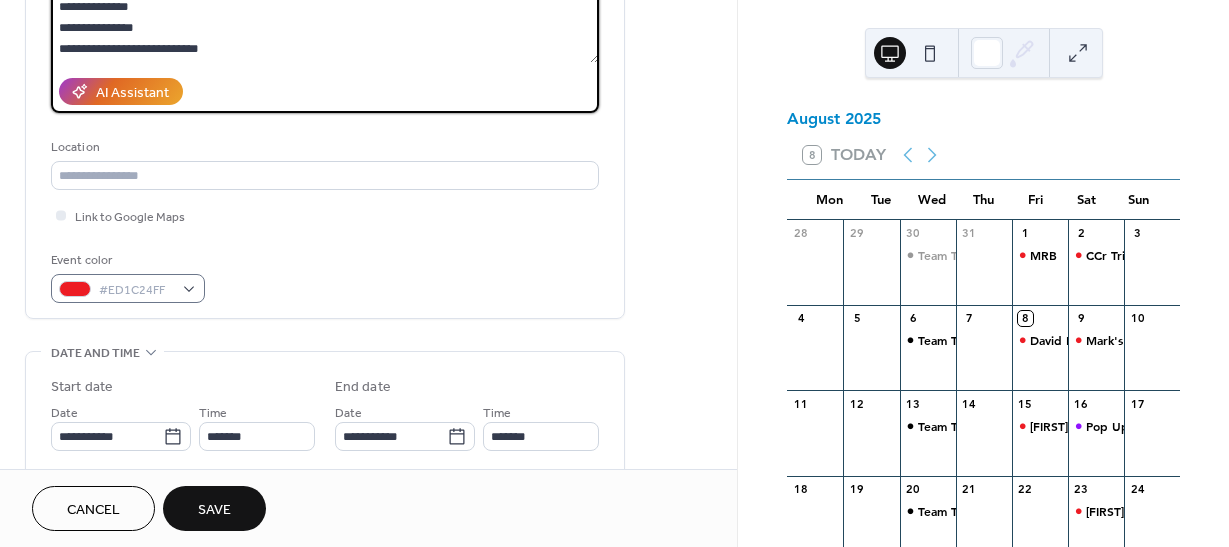 type on "**********" 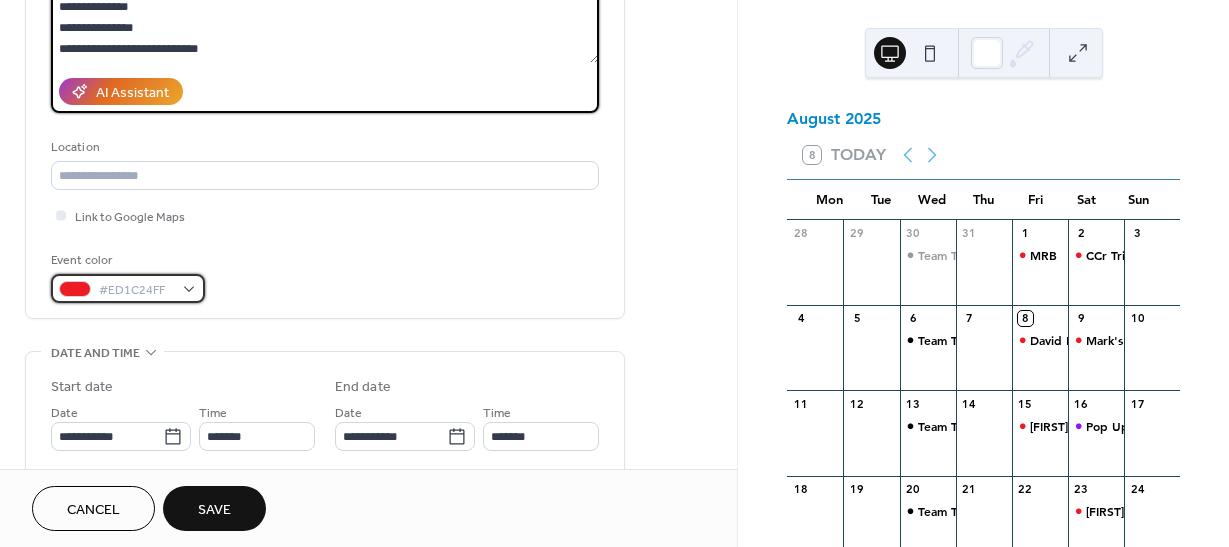 click on "#ED1C24FF" at bounding box center [128, 288] 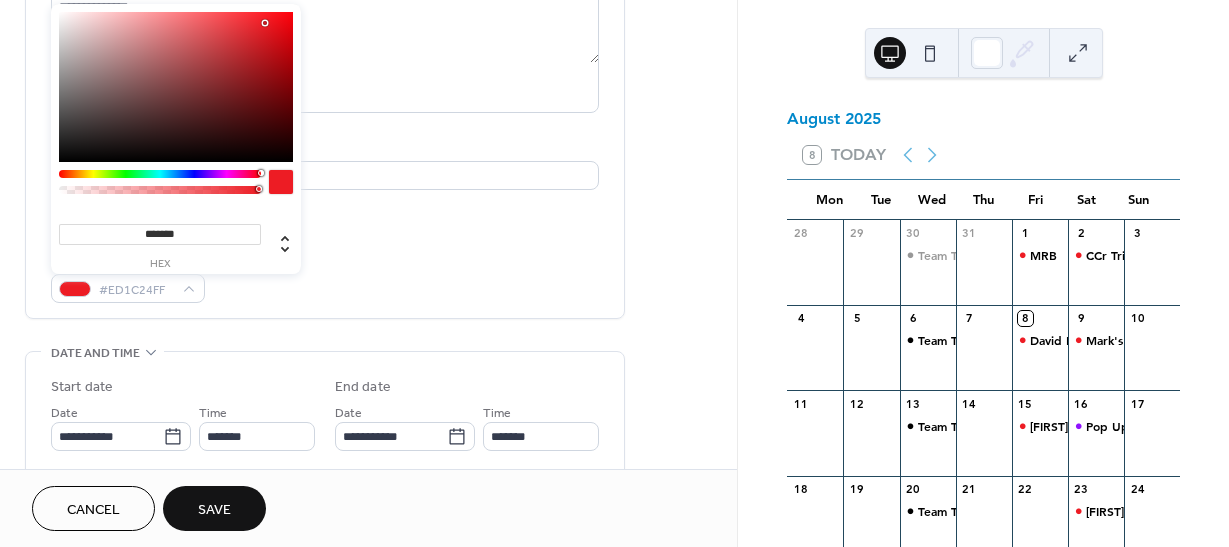 click at bounding box center (160, 174) 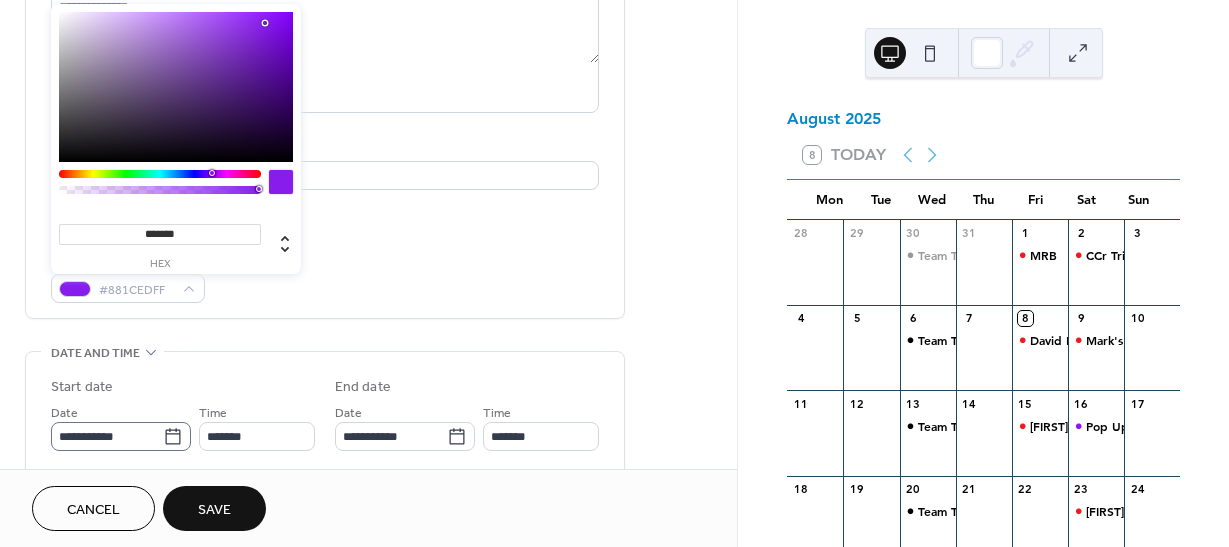 click 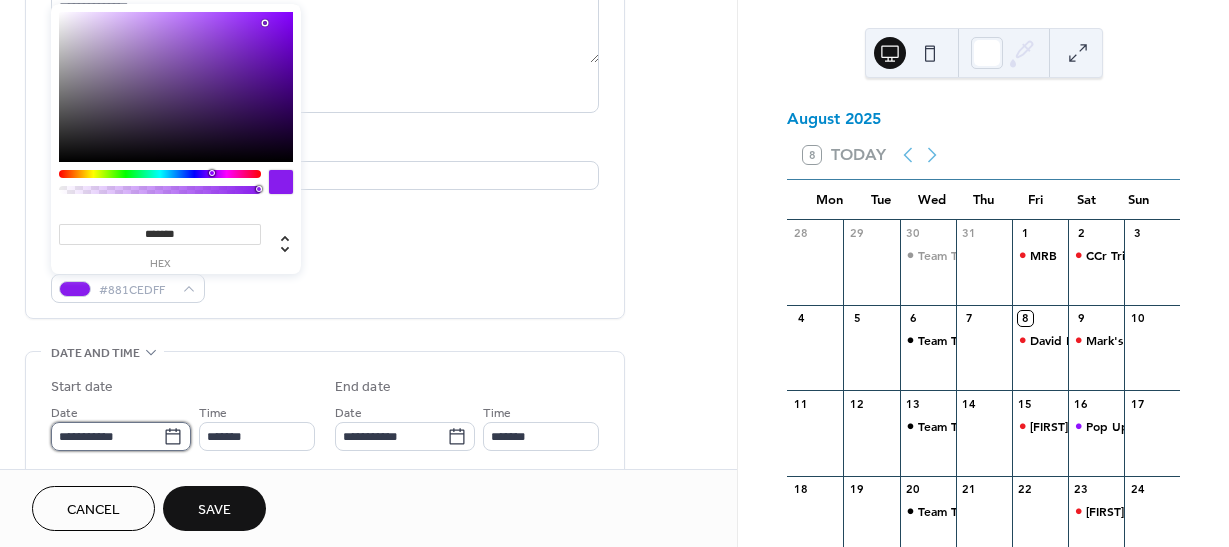 click on "**********" at bounding box center (107, 436) 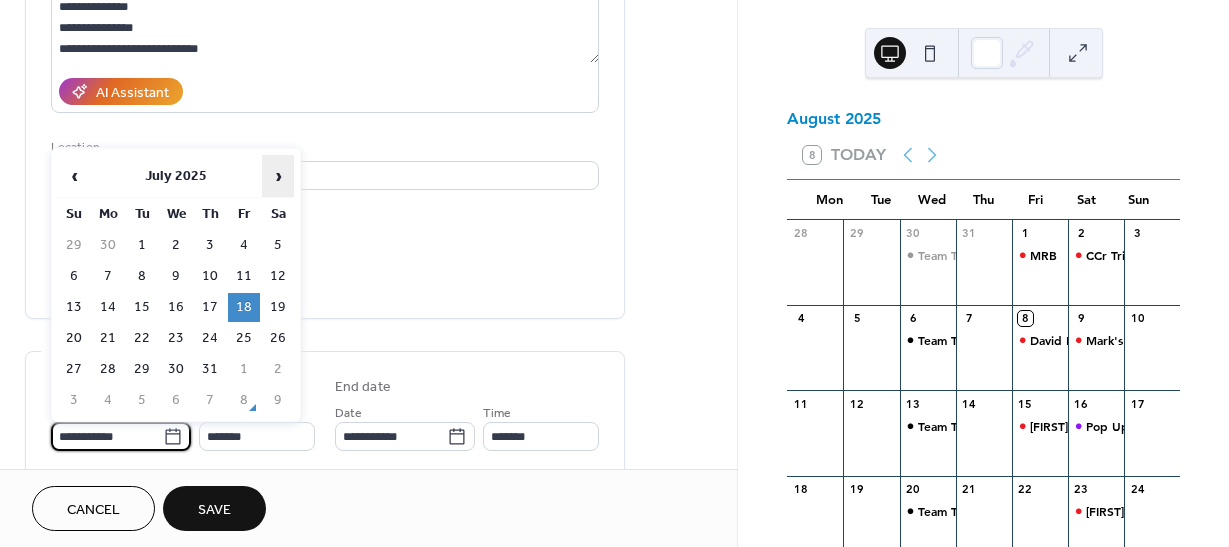 click on "›" at bounding box center (278, 176) 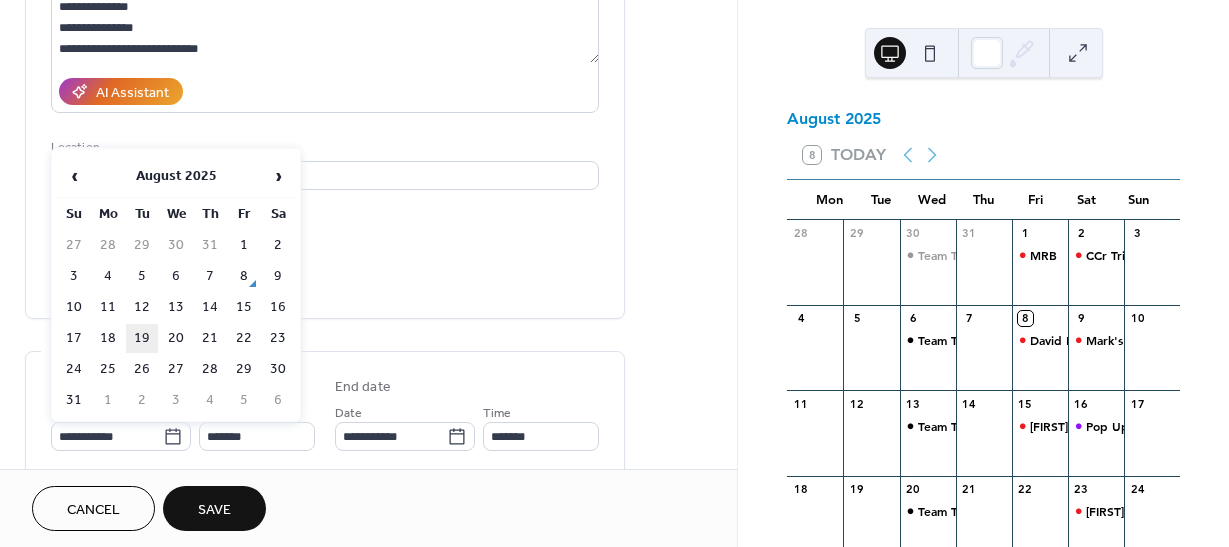 click on "19" at bounding box center (142, 338) 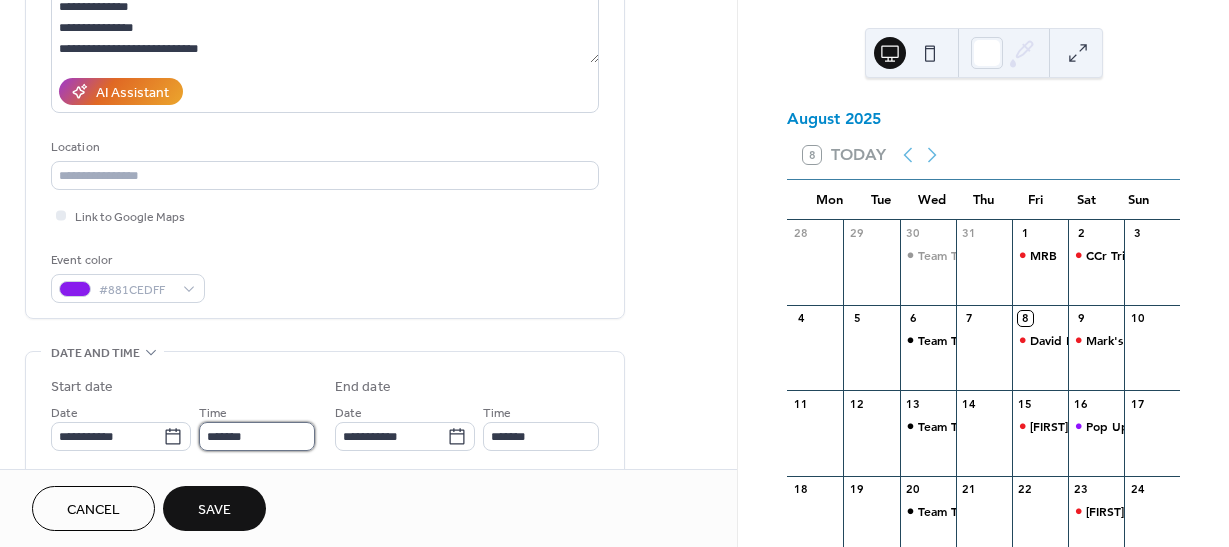 click on "*******" at bounding box center [257, 436] 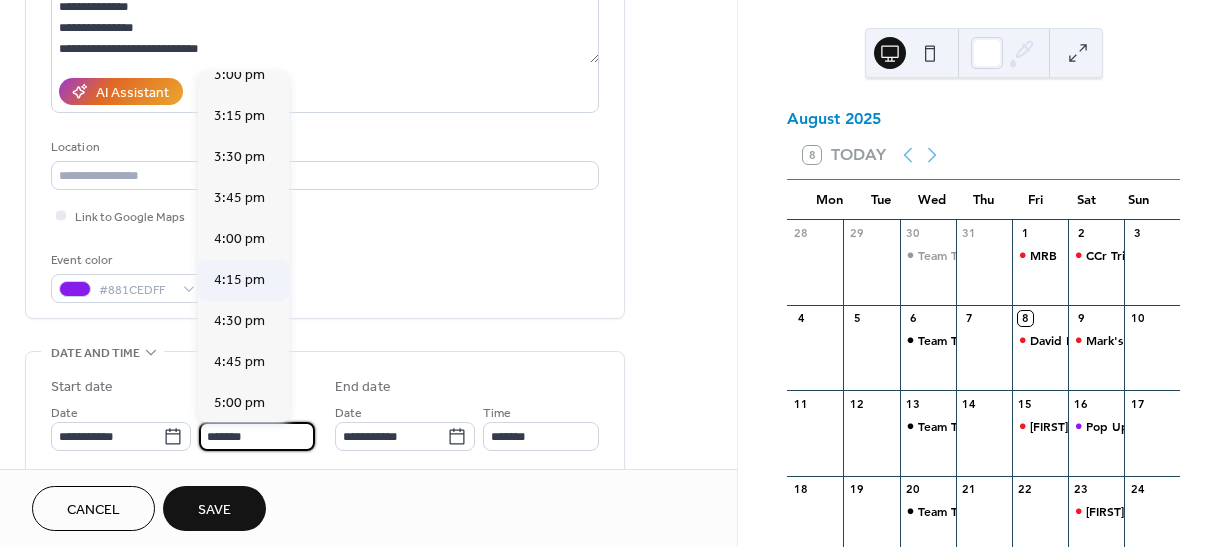 scroll, scrollTop: 2478, scrollLeft: 0, axis: vertical 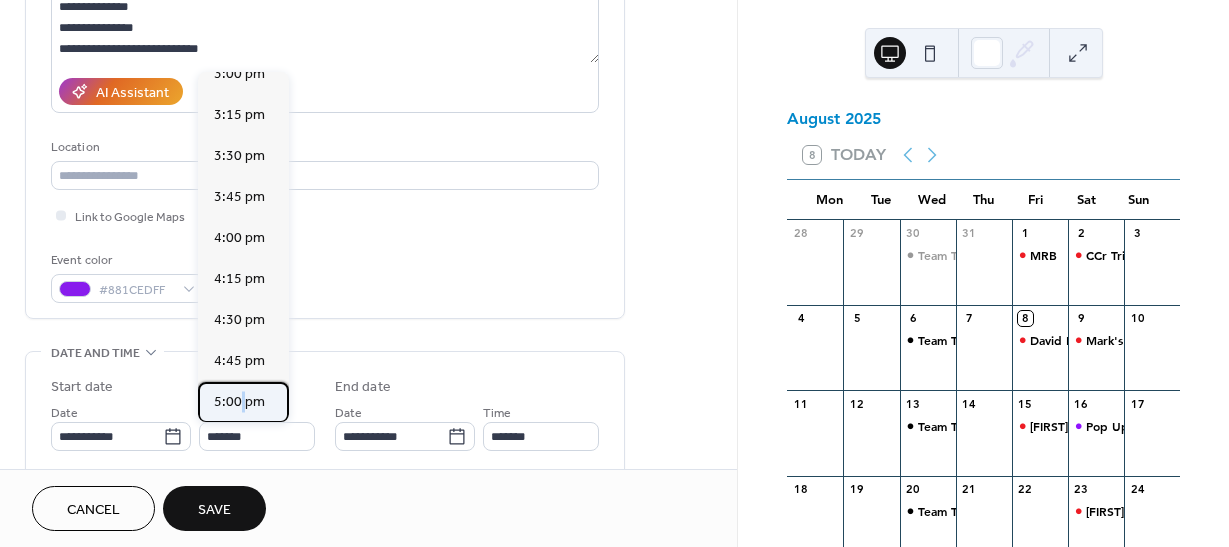 click on "5:00 pm" at bounding box center [239, 402] 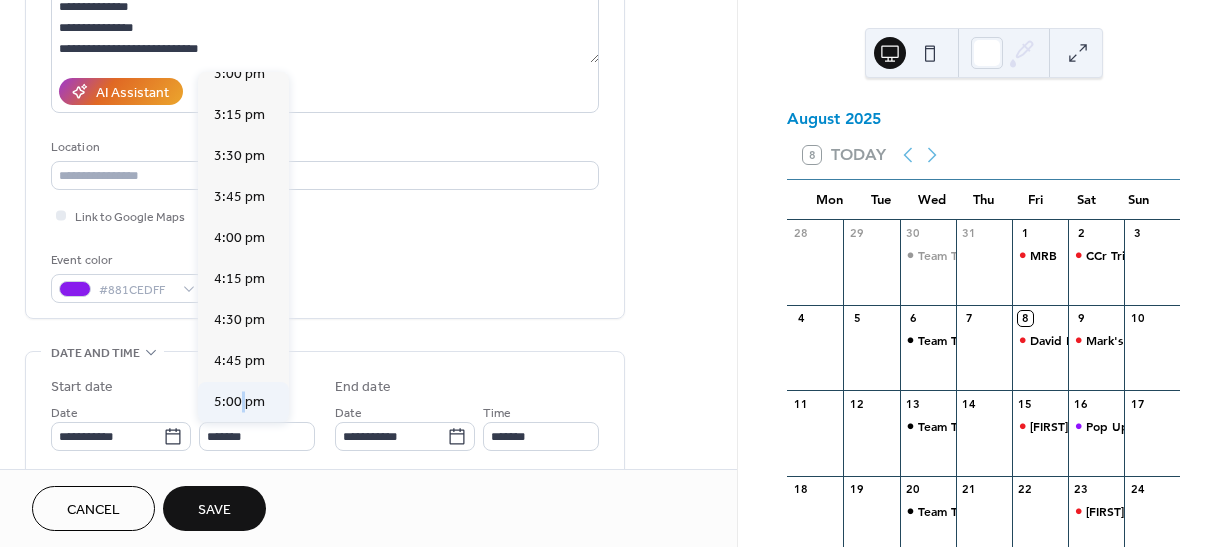 type on "*******" 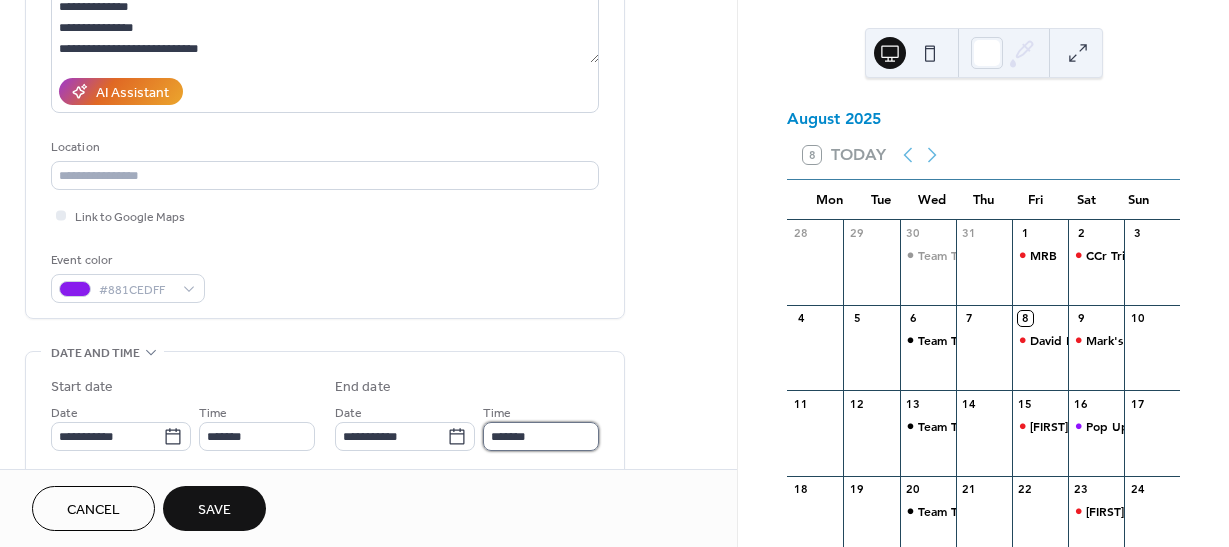 click on "*******" at bounding box center (541, 436) 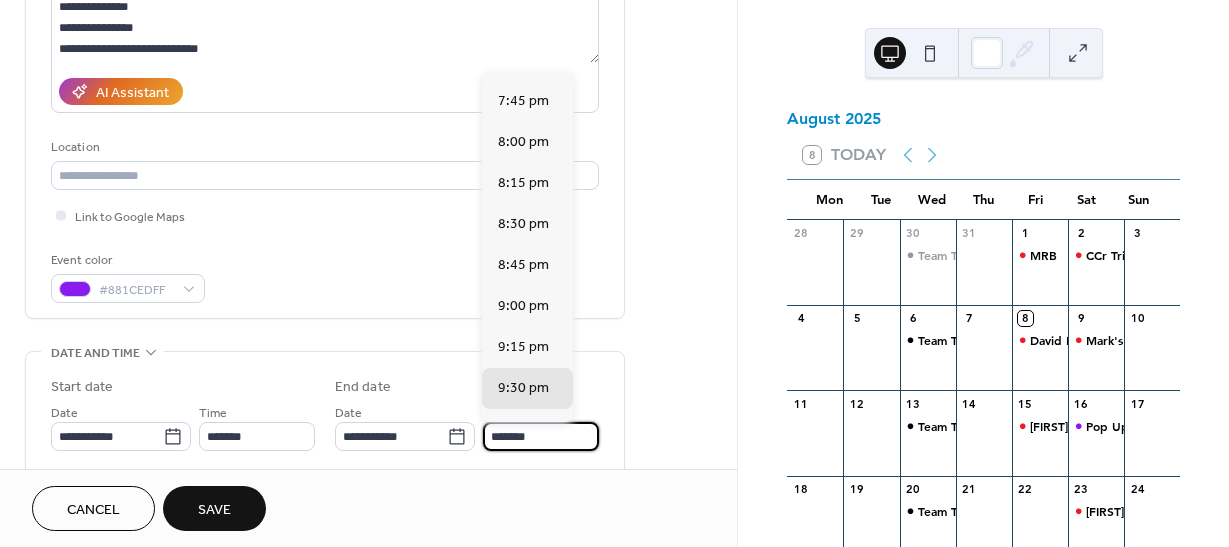 scroll, scrollTop: 397, scrollLeft: 0, axis: vertical 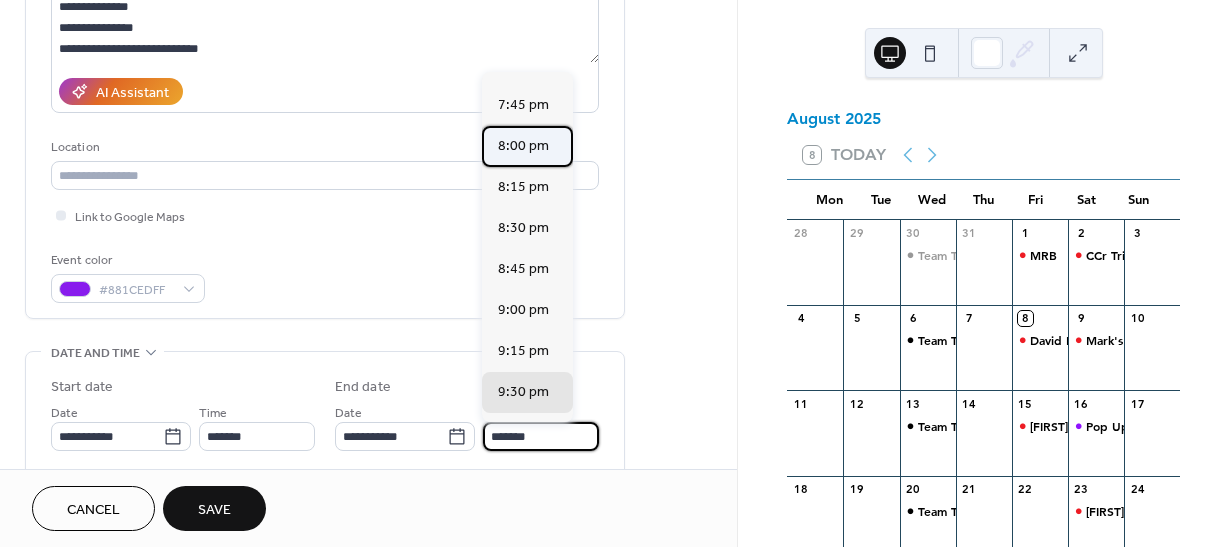 click on "8:00 pm" at bounding box center (523, 146) 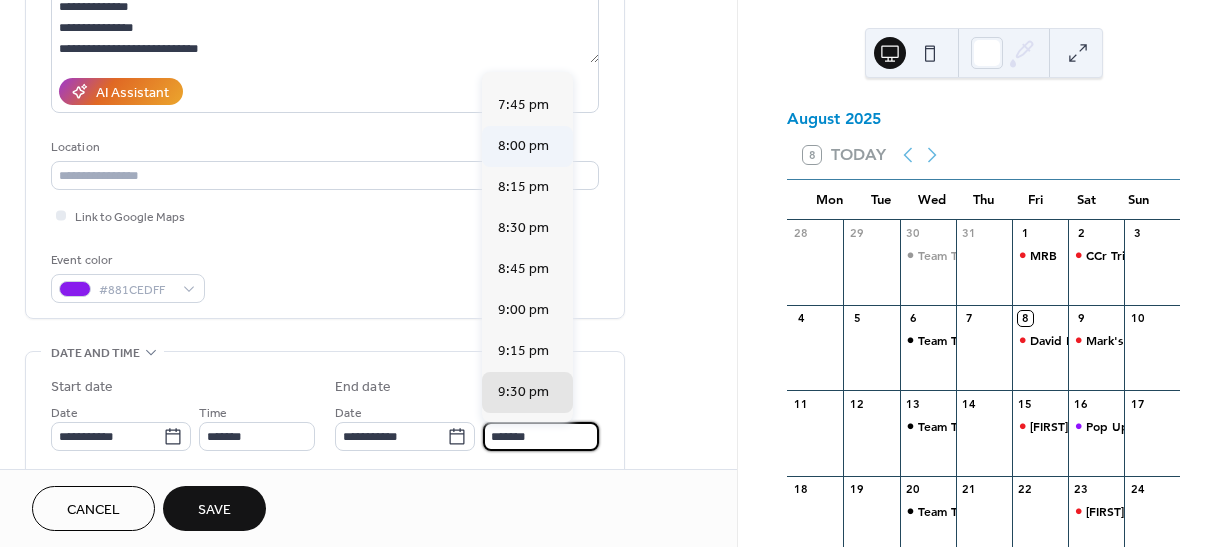 type on "*******" 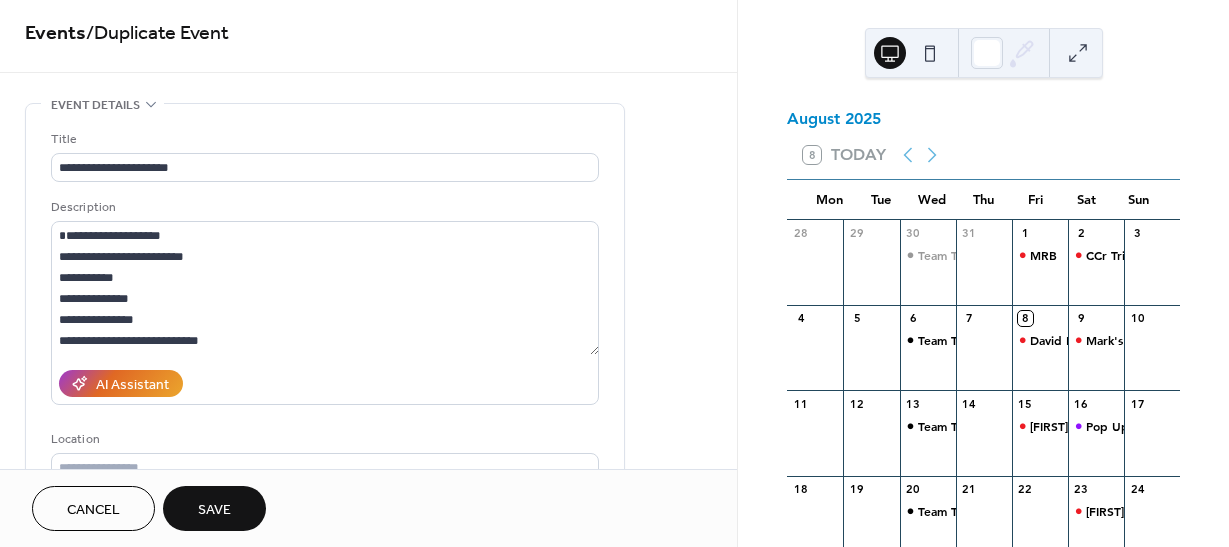 scroll, scrollTop: 0, scrollLeft: 0, axis: both 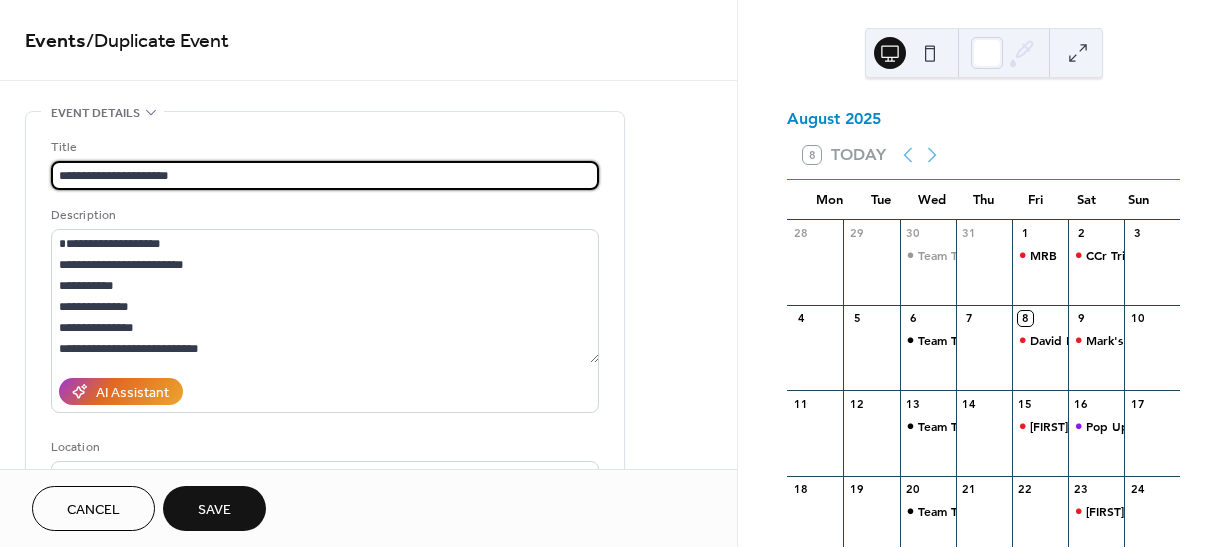 click on "**********" at bounding box center (325, 175) 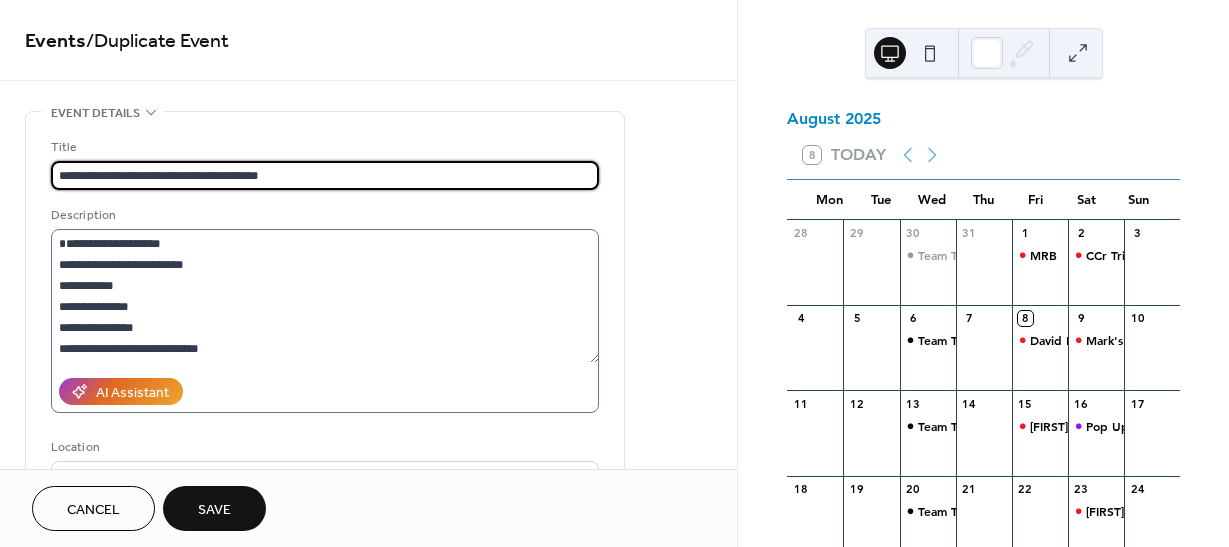 type on "**********" 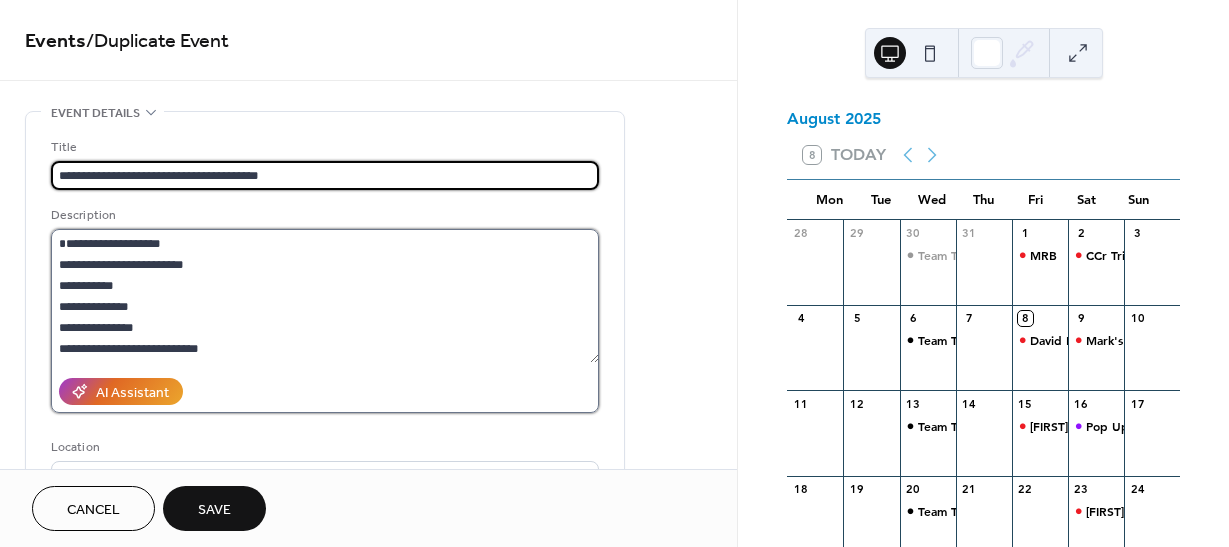 click on "**********" at bounding box center (325, 296) 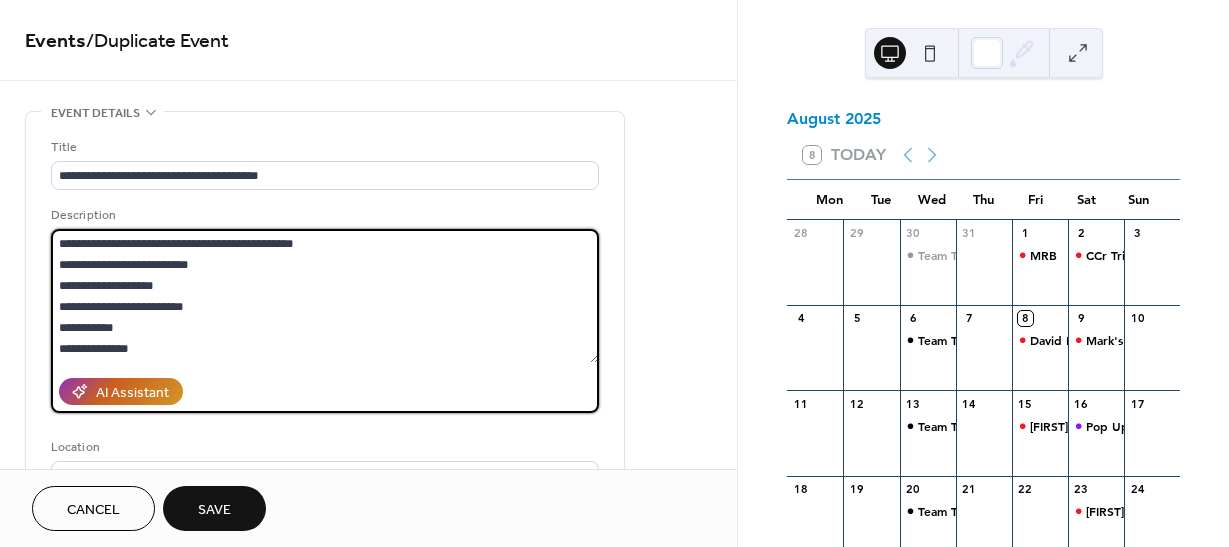 type on "**********" 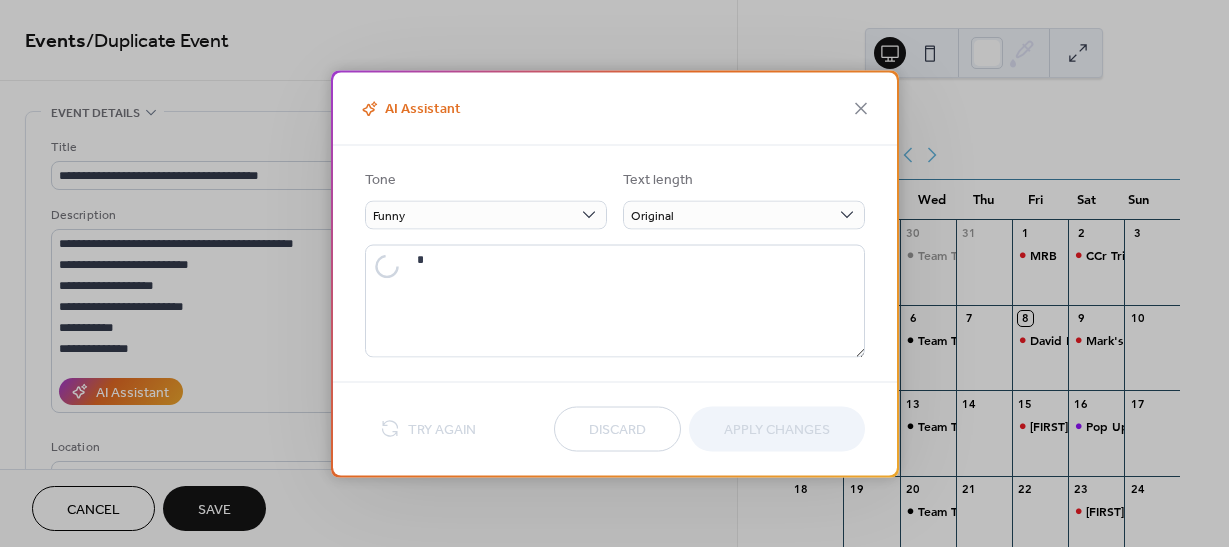 type on "**********" 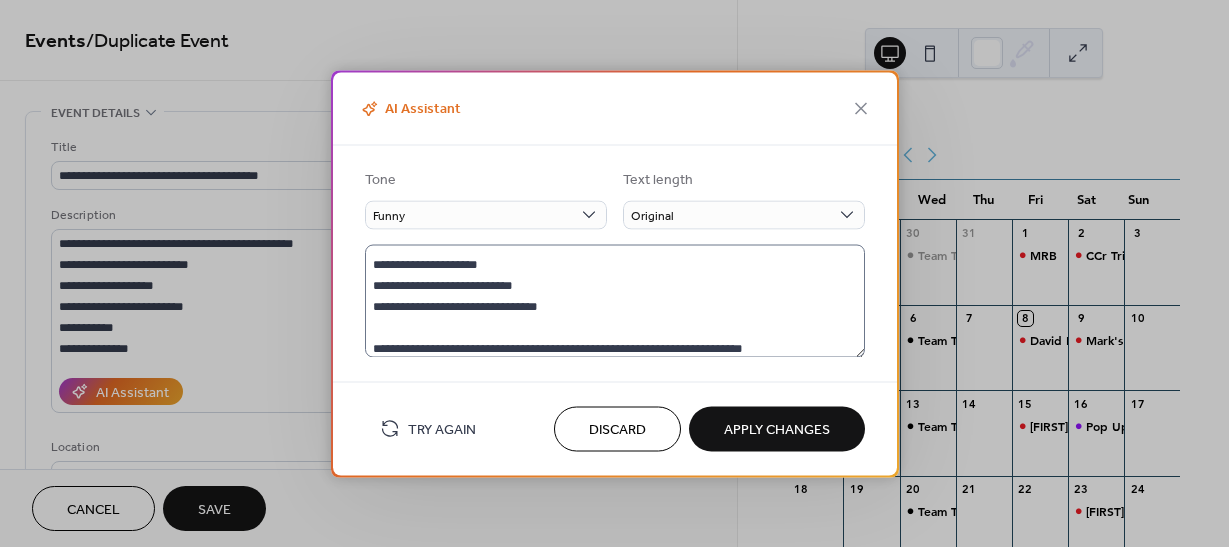 scroll, scrollTop: 105, scrollLeft: 0, axis: vertical 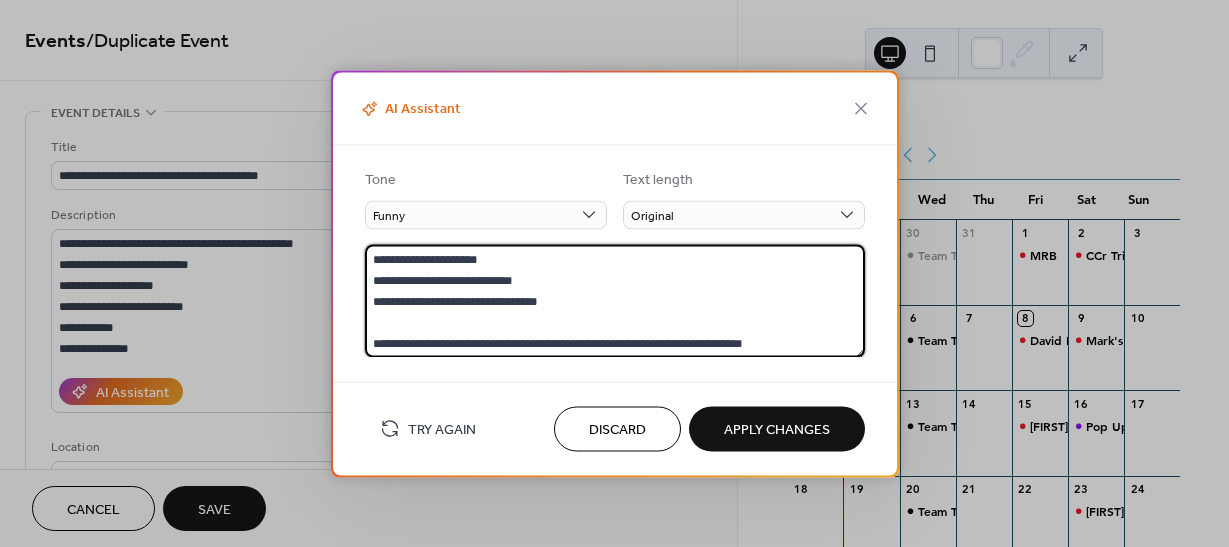 drag, startPoint x: 603, startPoint y: 301, endPoint x: 385, endPoint y: 321, distance: 218.91551 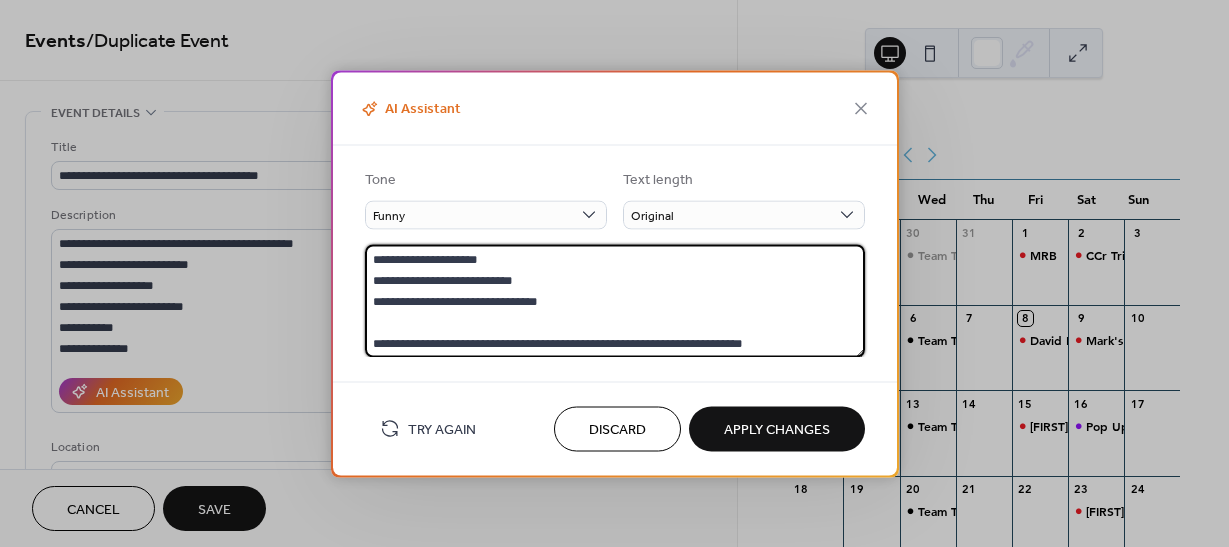 click on "Discard" at bounding box center (617, 430) 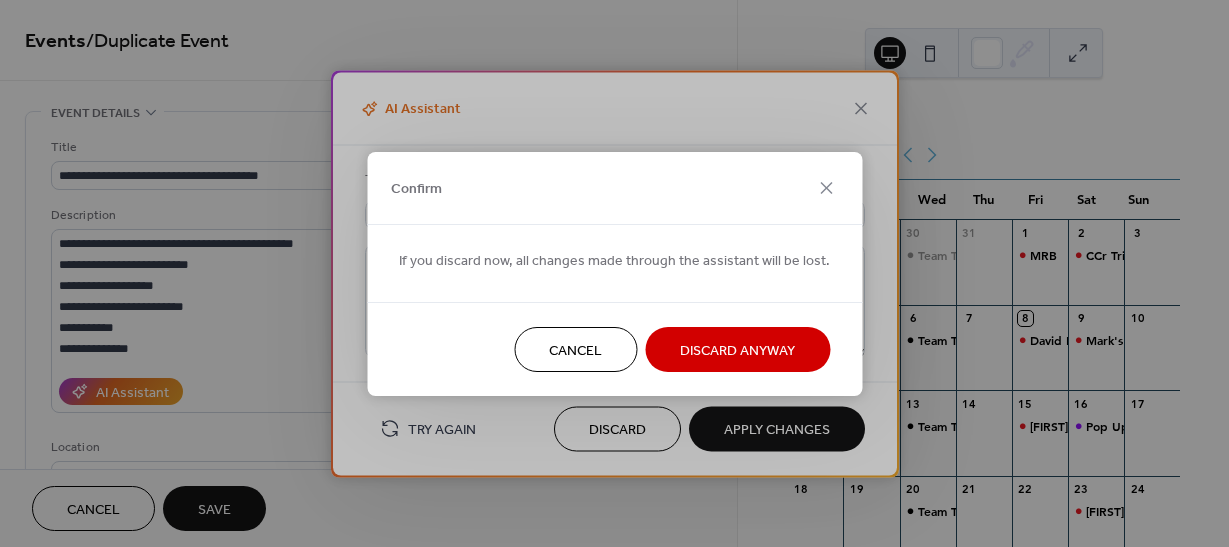 click on "Discard Anyway" at bounding box center (737, 350) 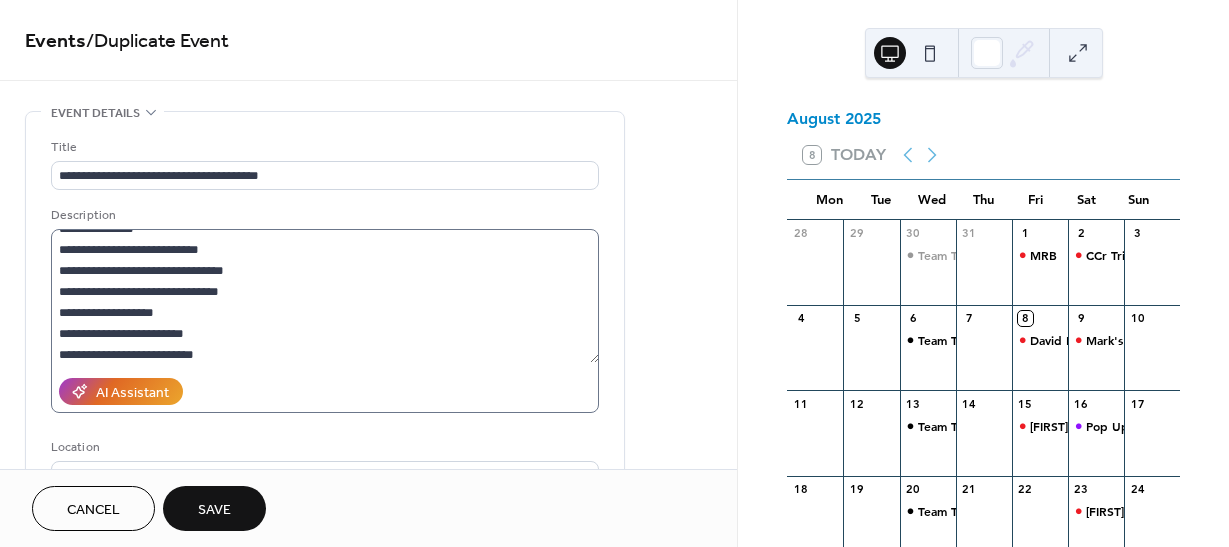 scroll, scrollTop: 147, scrollLeft: 0, axis: vertical 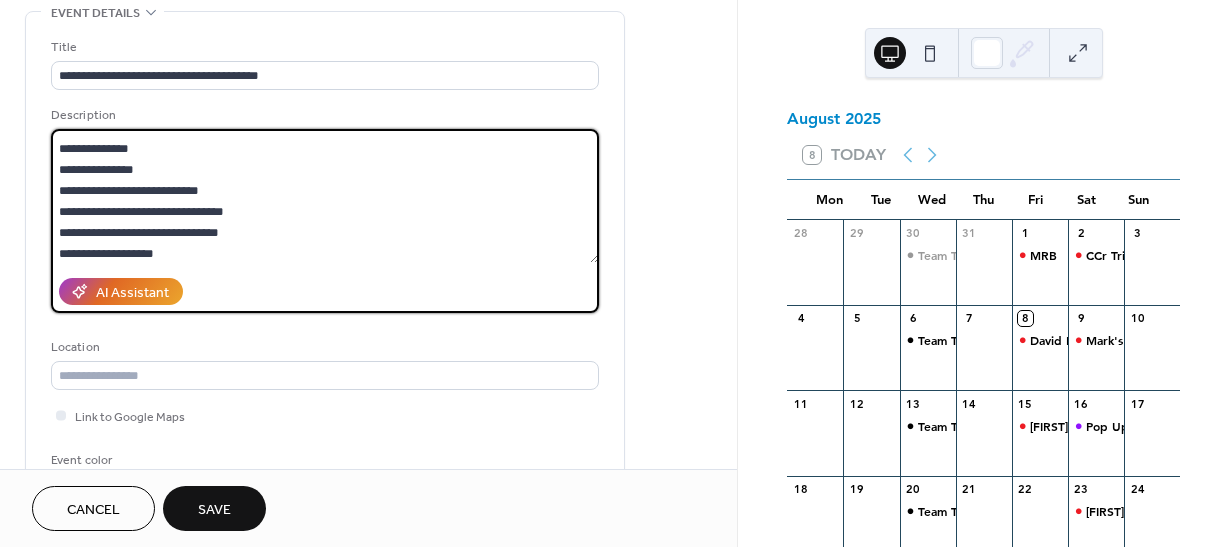 drag, startPoint x: 203, startPoint y: 257, endPoint x: 49, endPoint y: 157, distance: 183.61917 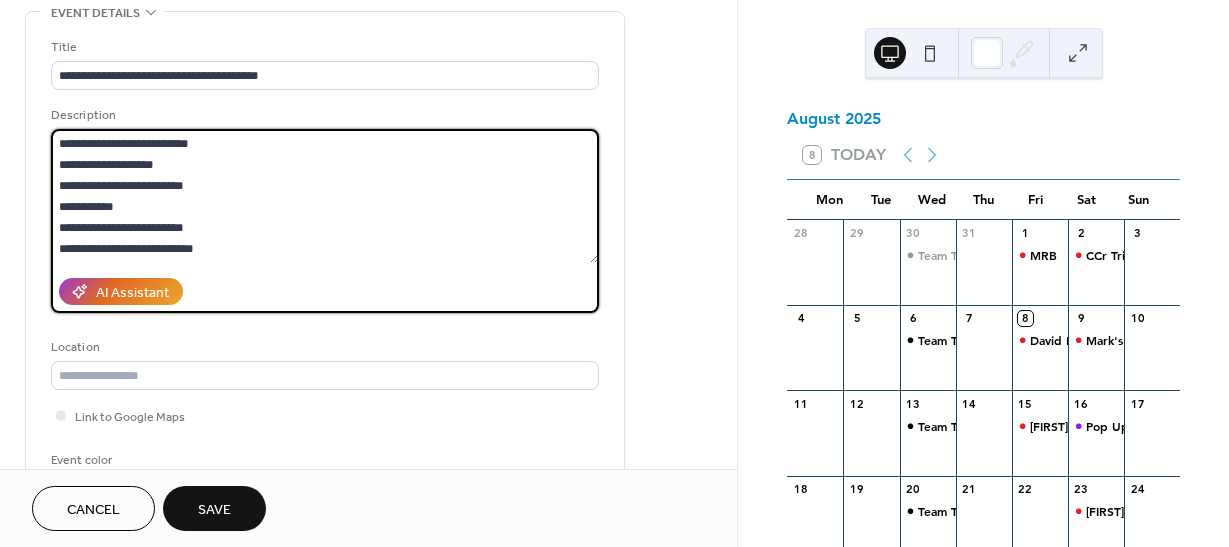 scroll, scrollTop: 21, scrollLeft: 0, axis: vertical 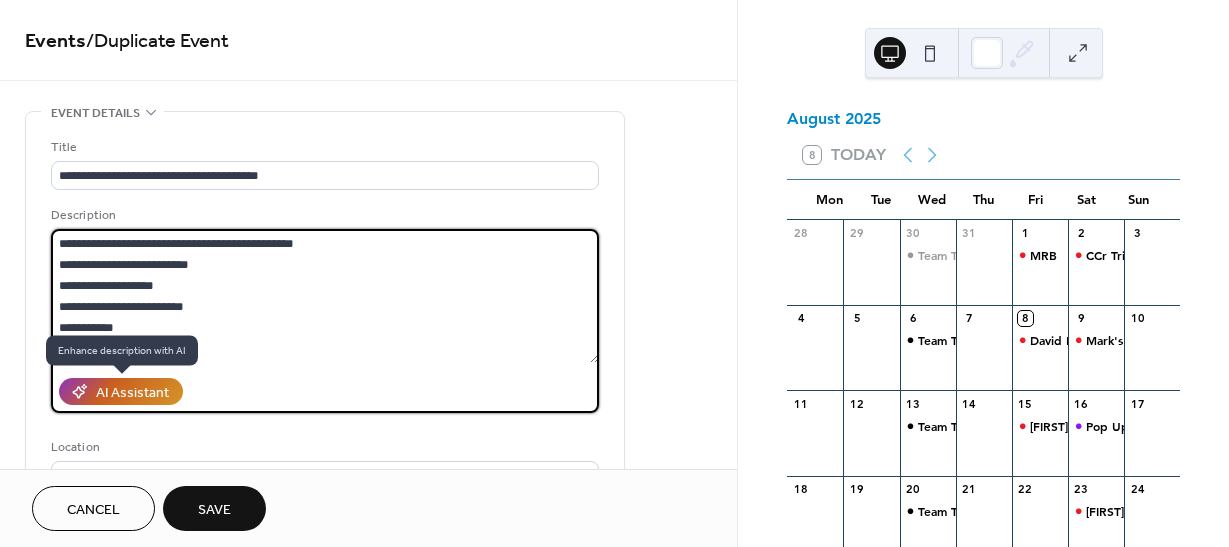 type on "**********" 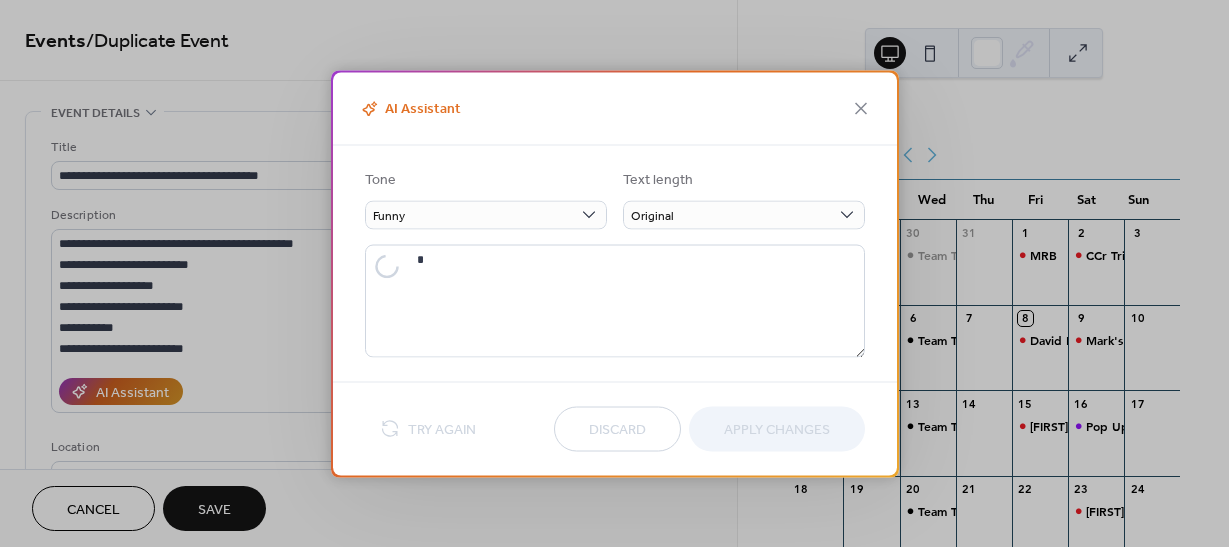 type on "**********" 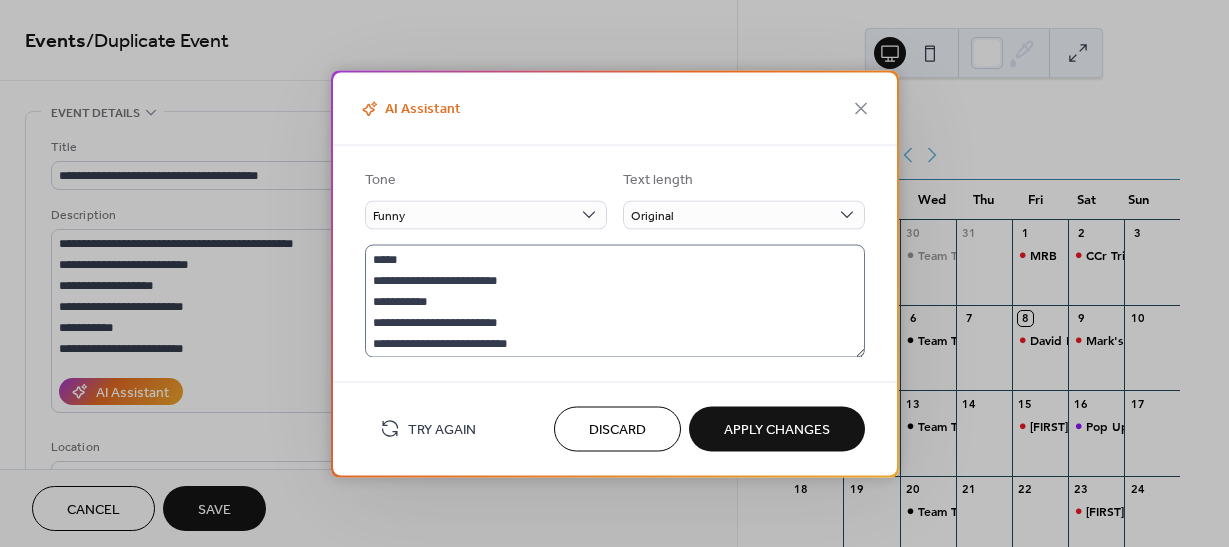 scroll, scrollTop: 0, scrollLeft: 0, axis: both 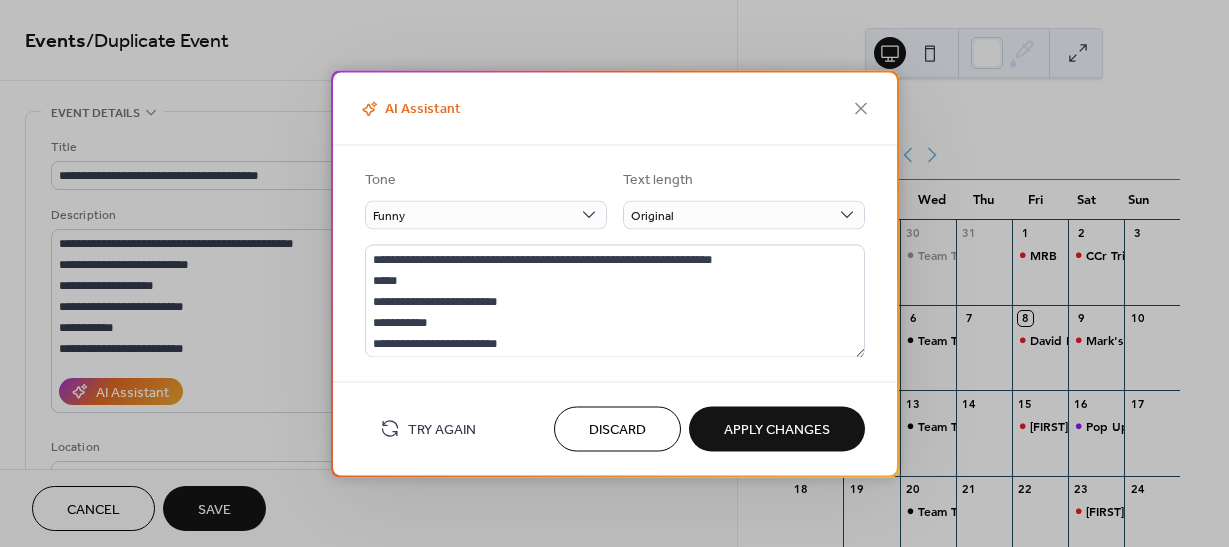 click on "Apply Changes" at bounding box center (777, 430) 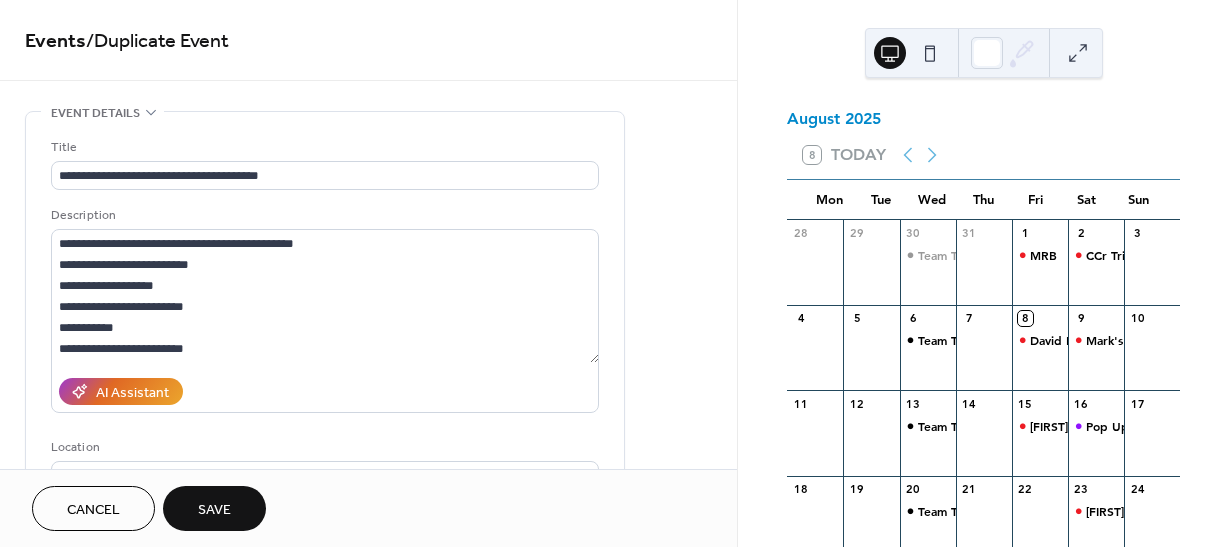 type on "**********" 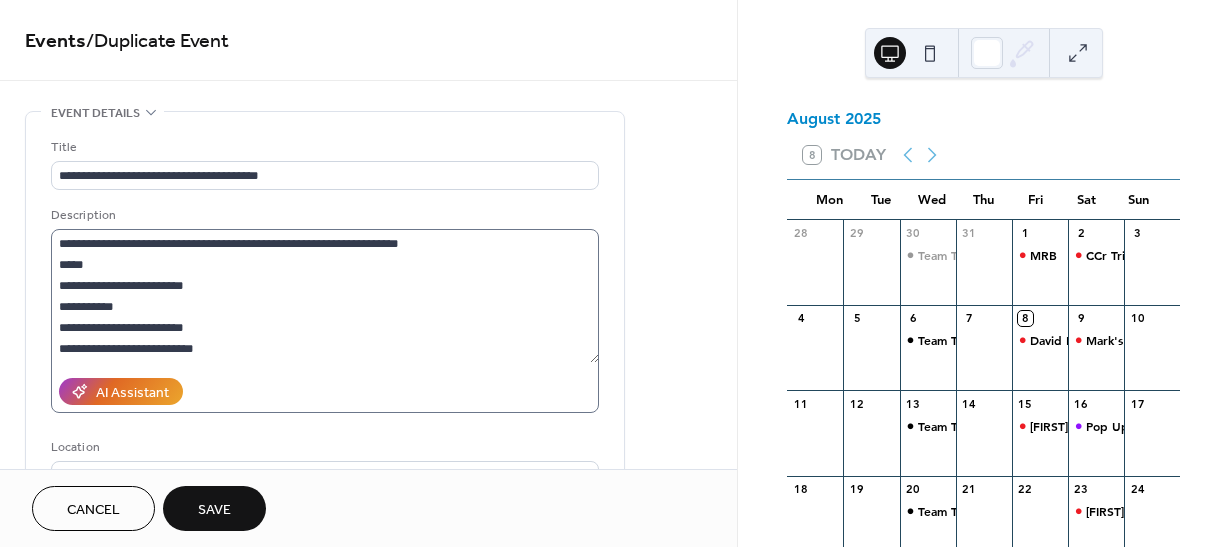 scroll, scrollTop: 1, scrollLeft: 0, axis: vertical 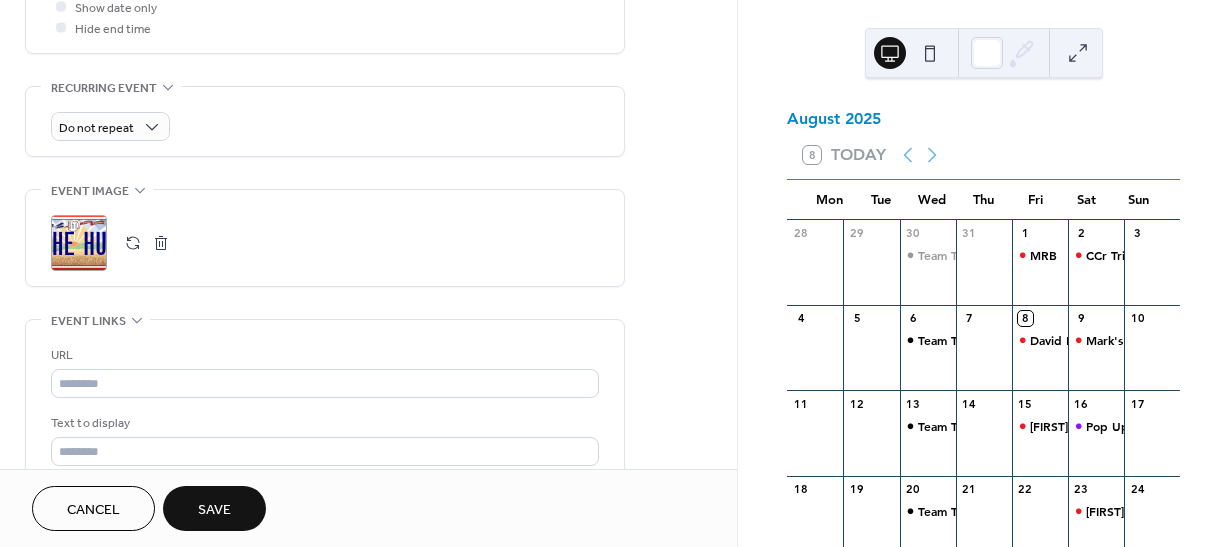 click on "Save" at bounding box center [214, 510] 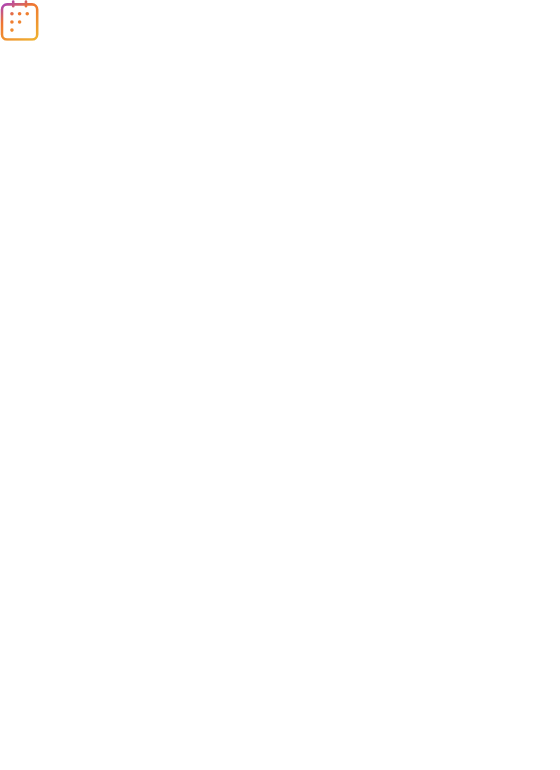 scroll, scrollTop: 0, scrollLeft: 0, axis: both 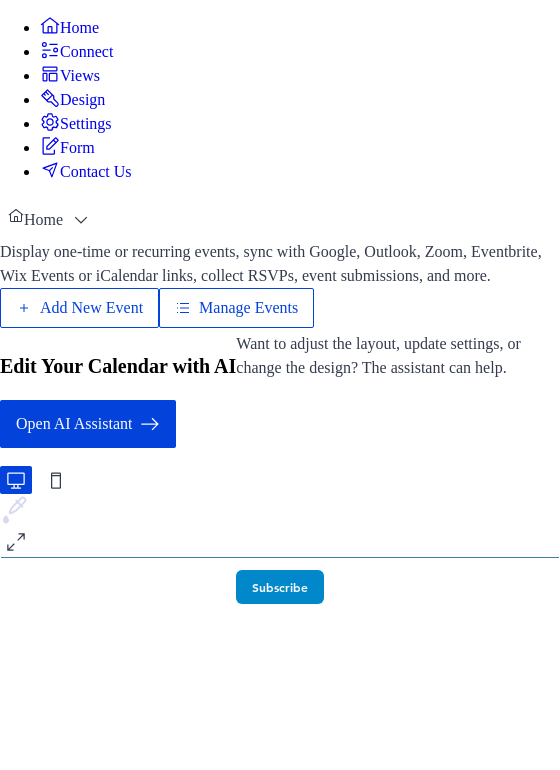 click on "Manage Events" at bounding box center (248, 308) 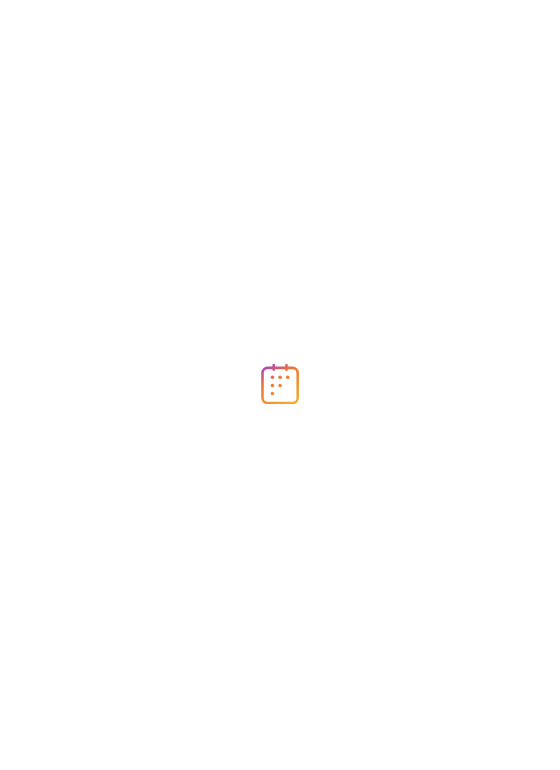 scroll, scrollTop: 0, scrollLeft: 0, axis: both 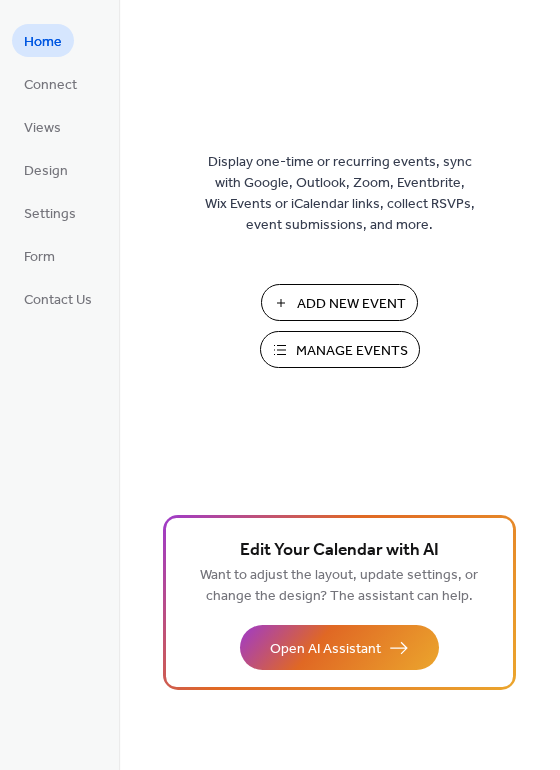 click on "Manage Events" at bounding box center (352, 351) 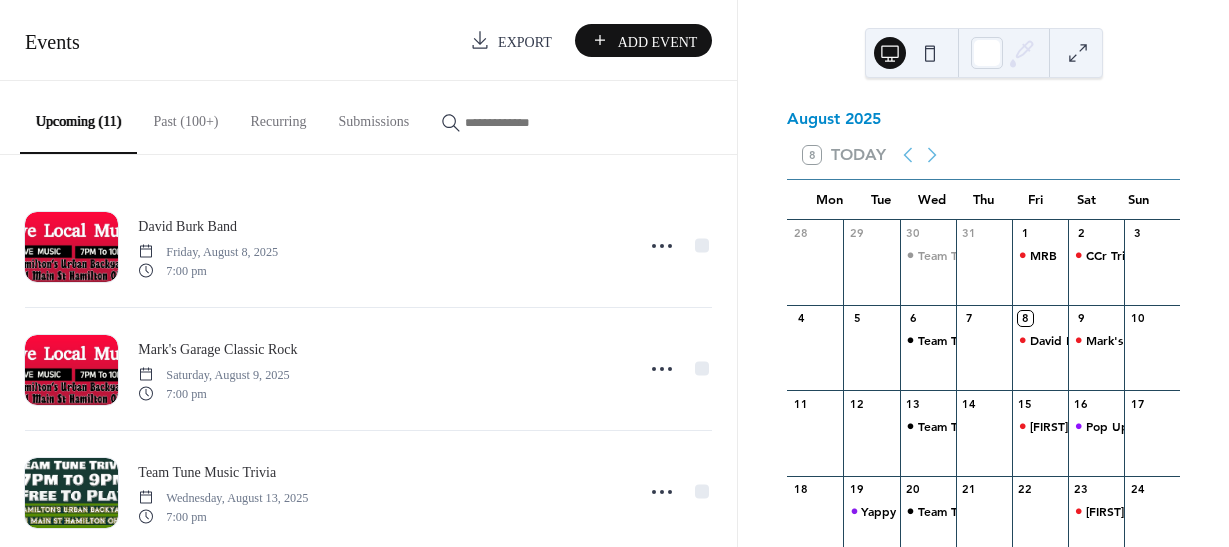 scroll, scrollTop: 0, scrollLeft: 0, axis: both 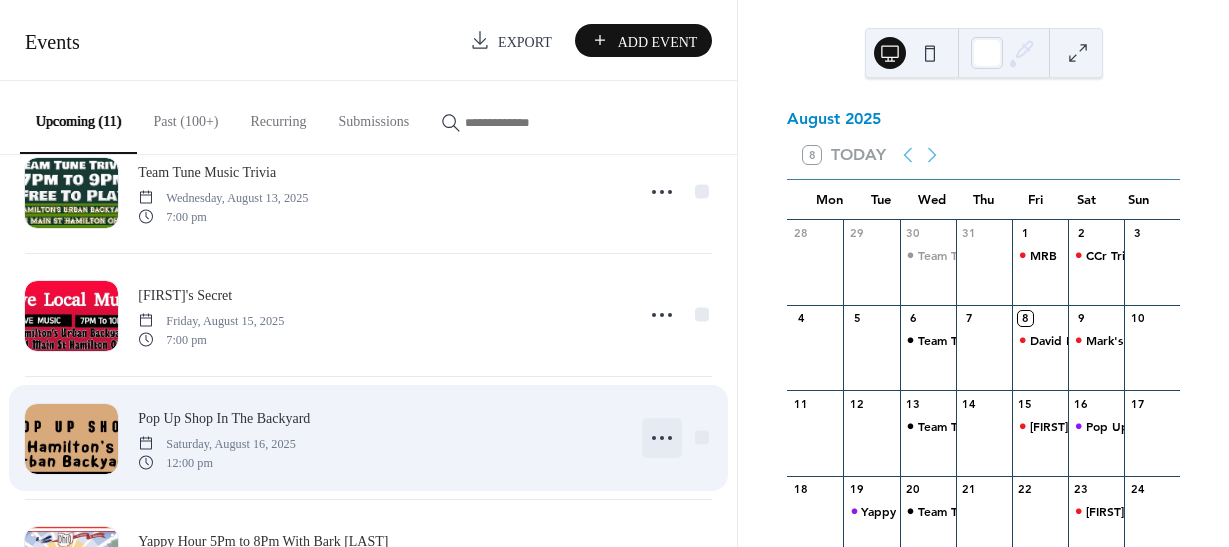 click 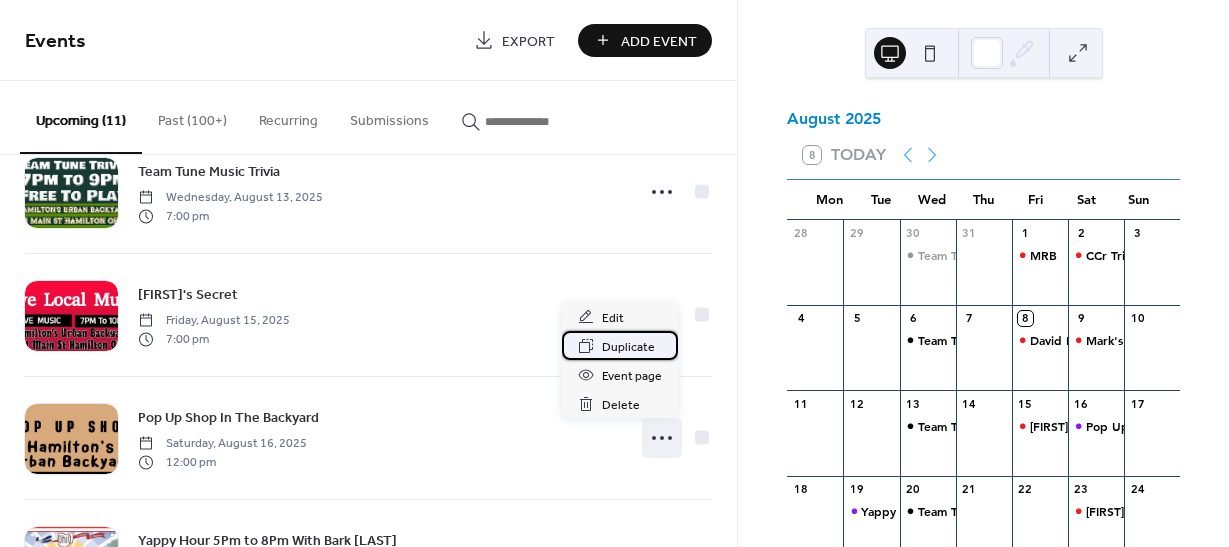 click on "Duplicate" at bounding box center (628, 347) 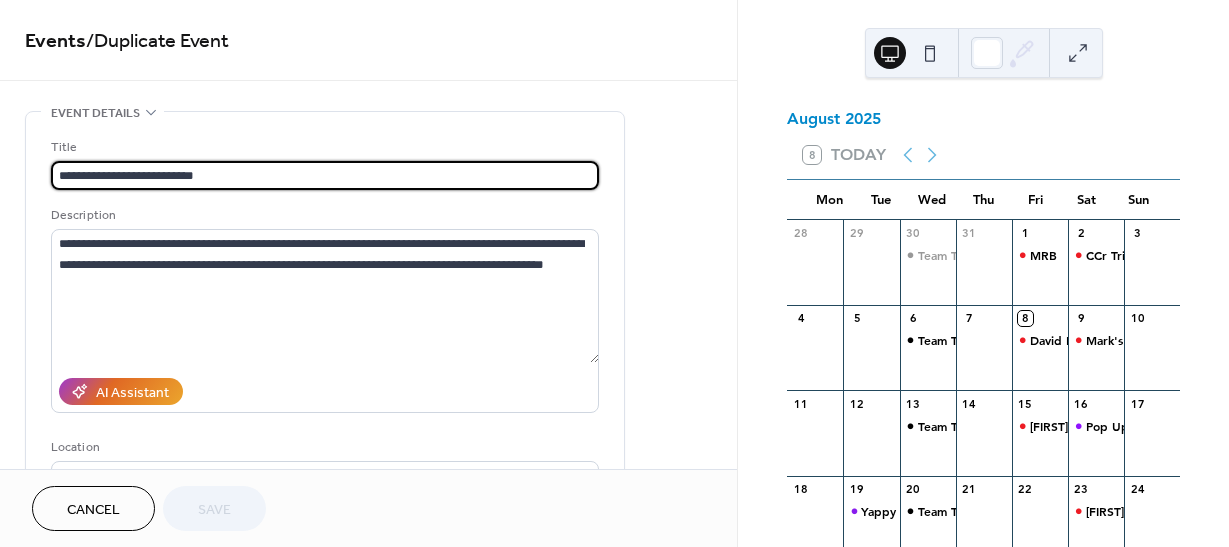 scroll, scrollTop: 100, scrollLeft: 0, axis: vertical 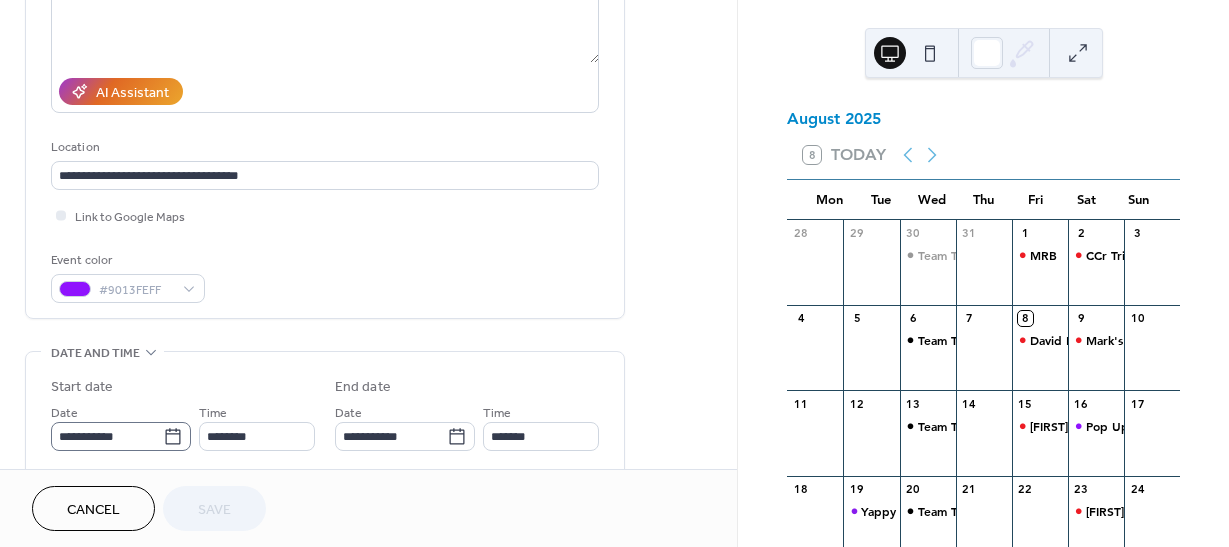 click 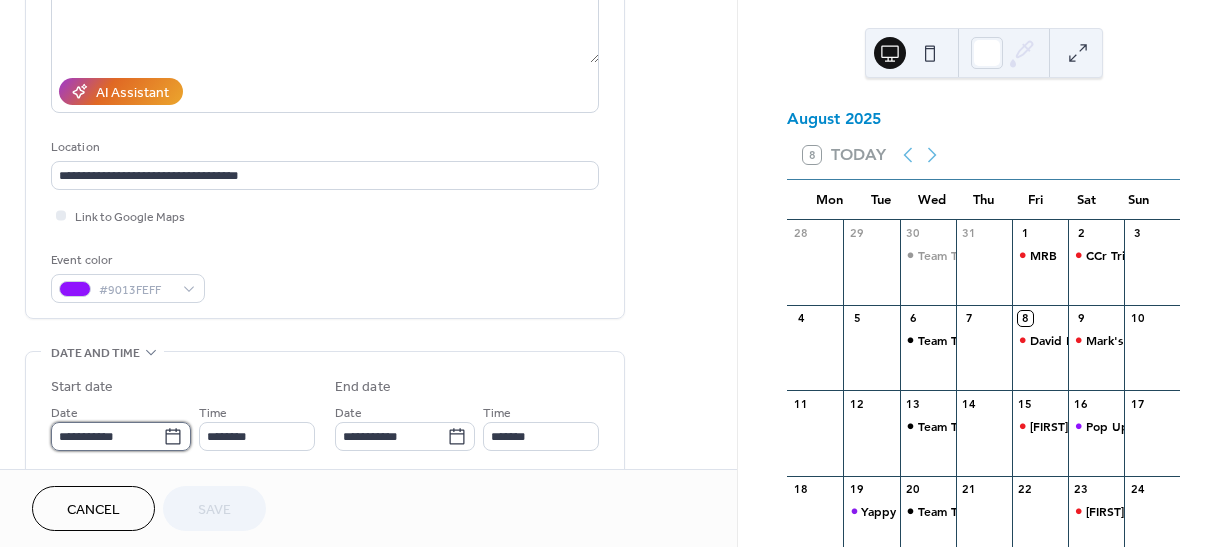 click on "**********" at bounding box center [107, 436] 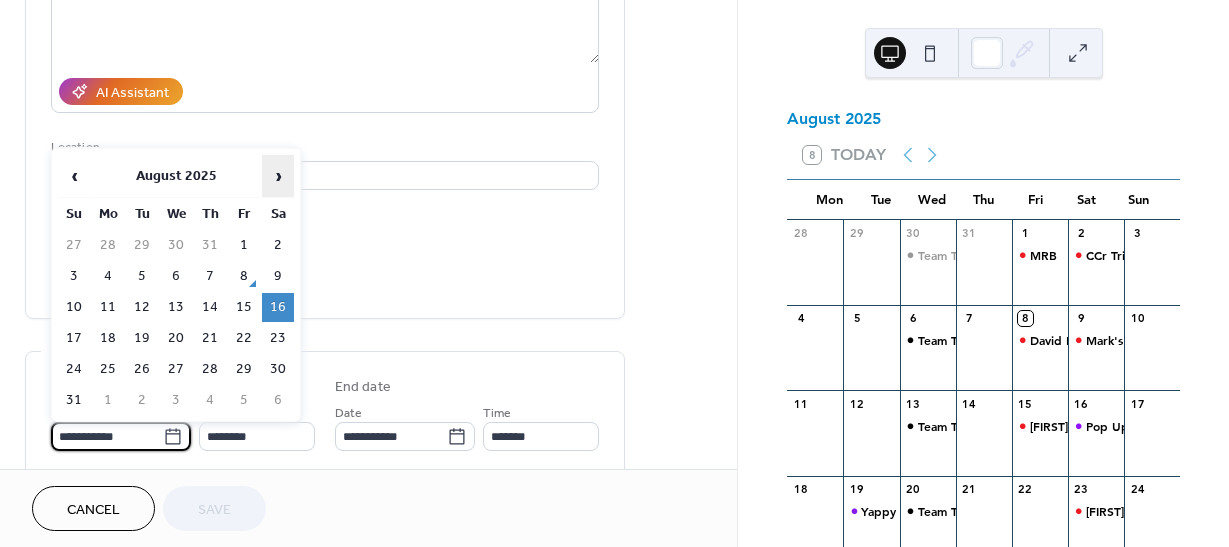 click on "›" at bounding box center (278, 176) 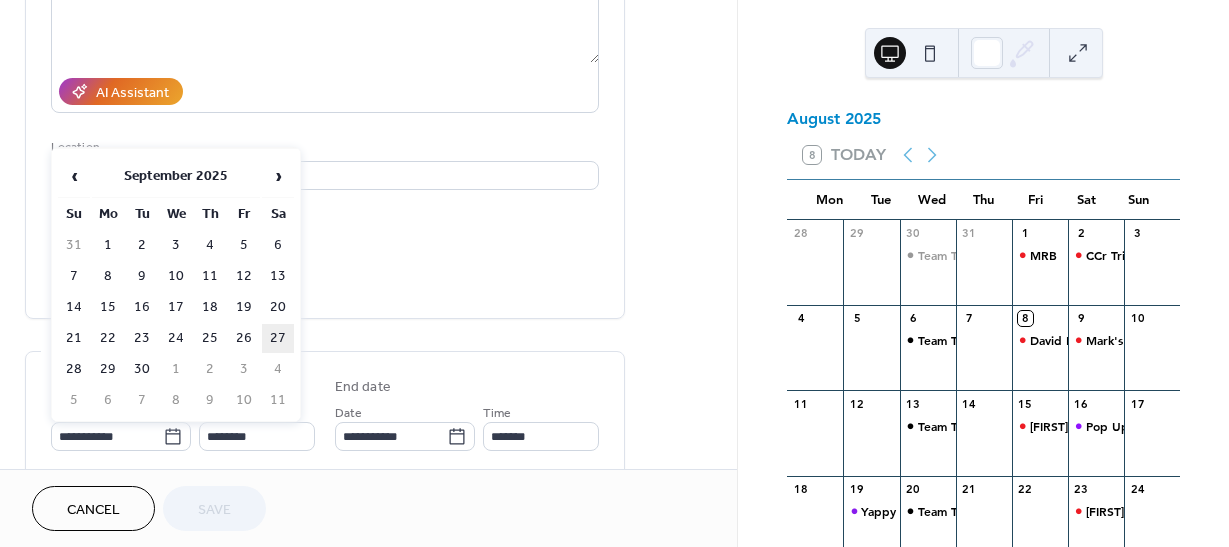 click on "27" at bounding box center [278, 338] 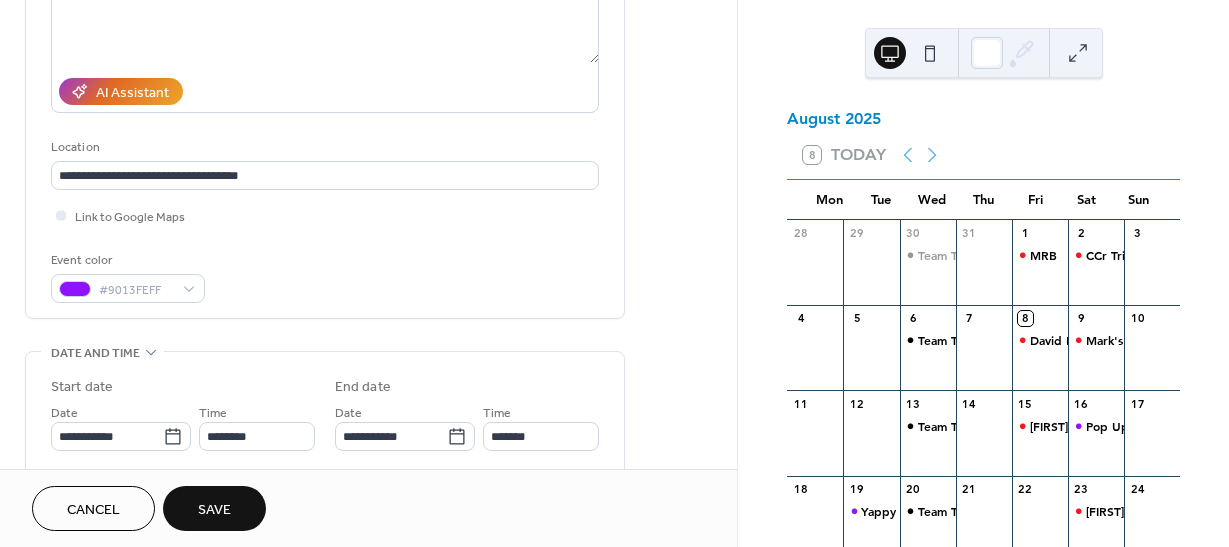 scroll, scrollTop: 400, scrollLeft: 0, axis: vertical 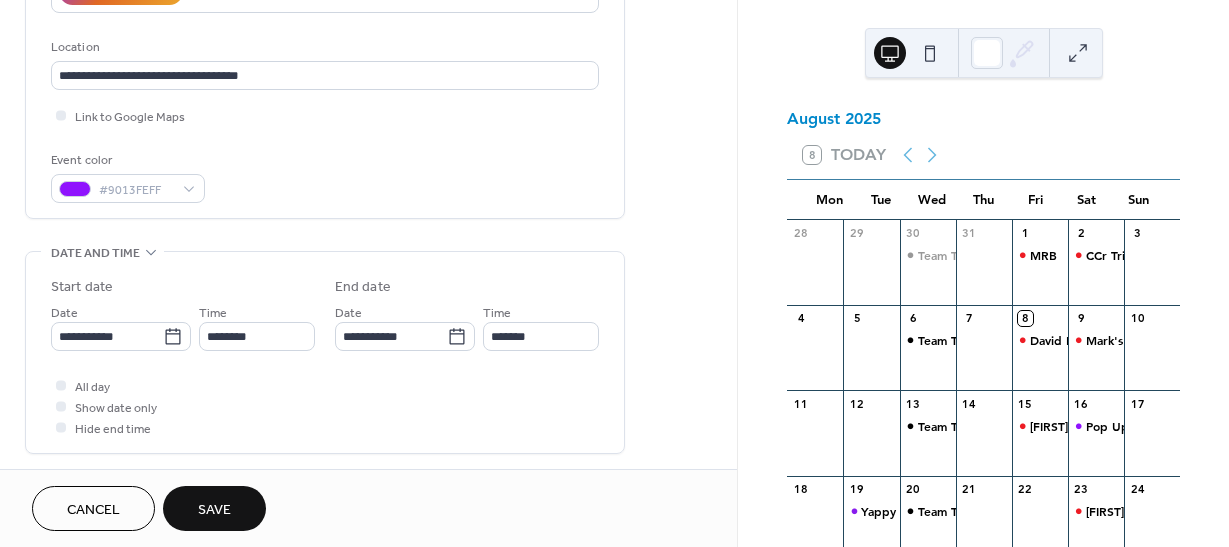 click on "Save" at bounding box center (214, 510) 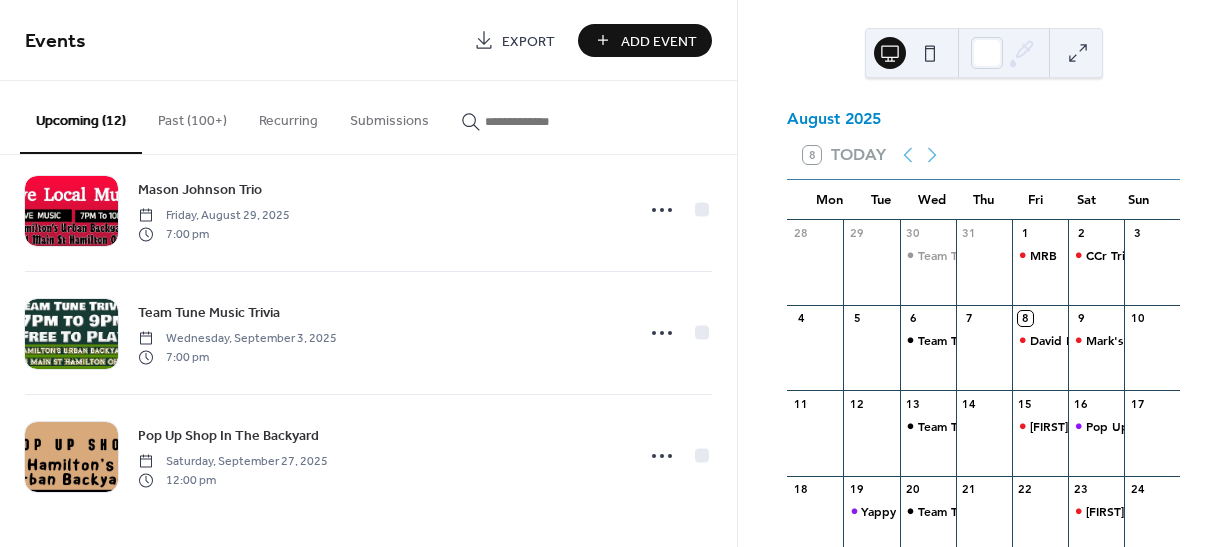 scroll, scrollTop: 1043, scrollLeft: 0, axis: vertical 